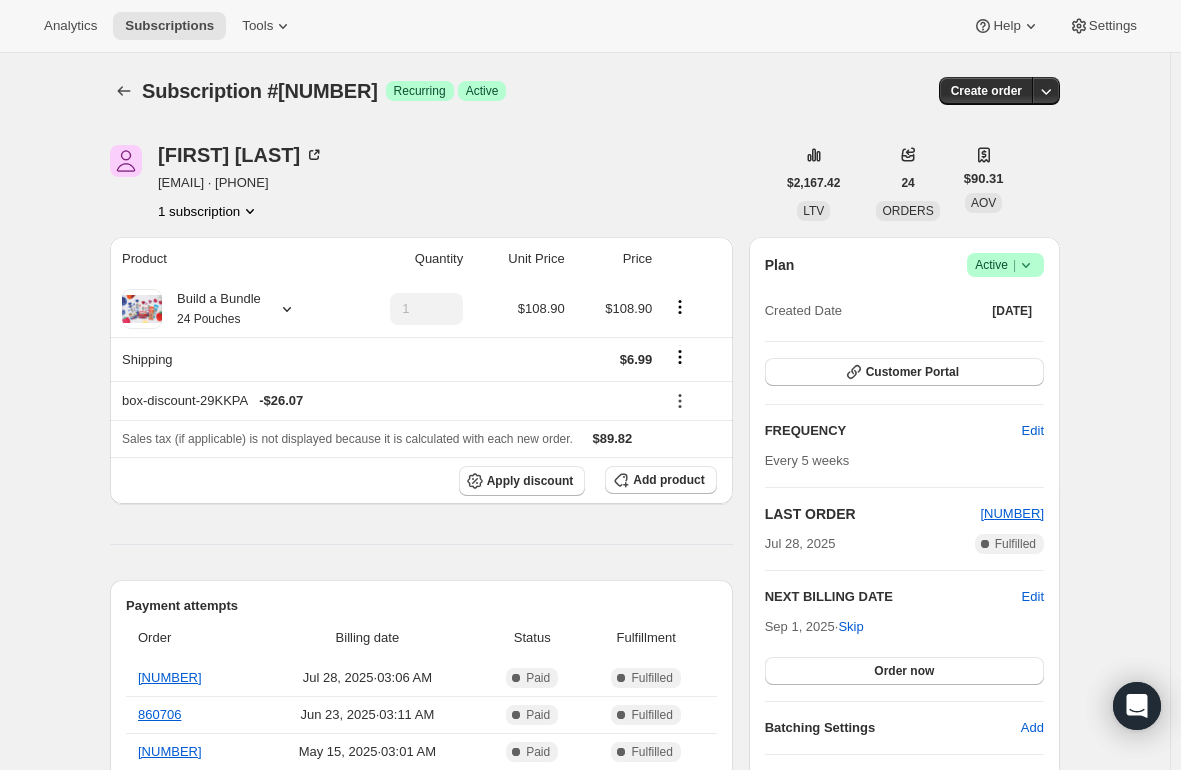 scroll, scrollTop: 0, scrollLeft: 0, axis: both 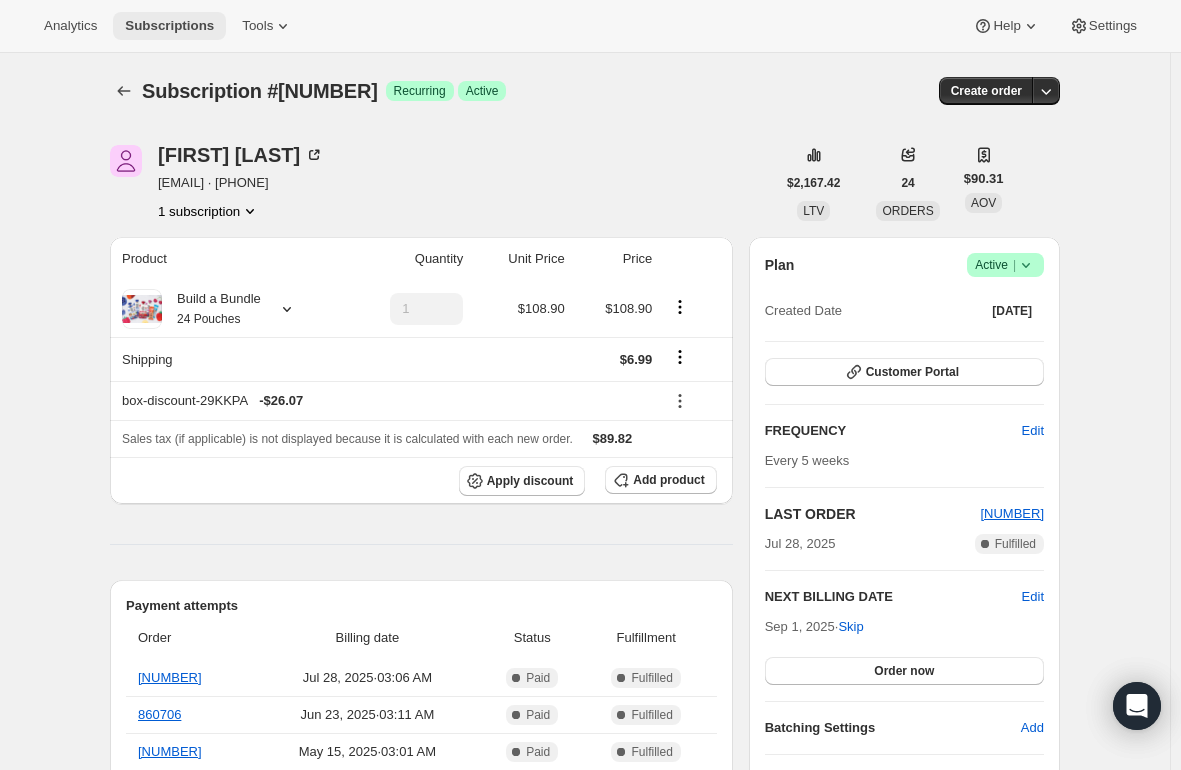 click on "Subscriptions" at bounding box center [169, 26] 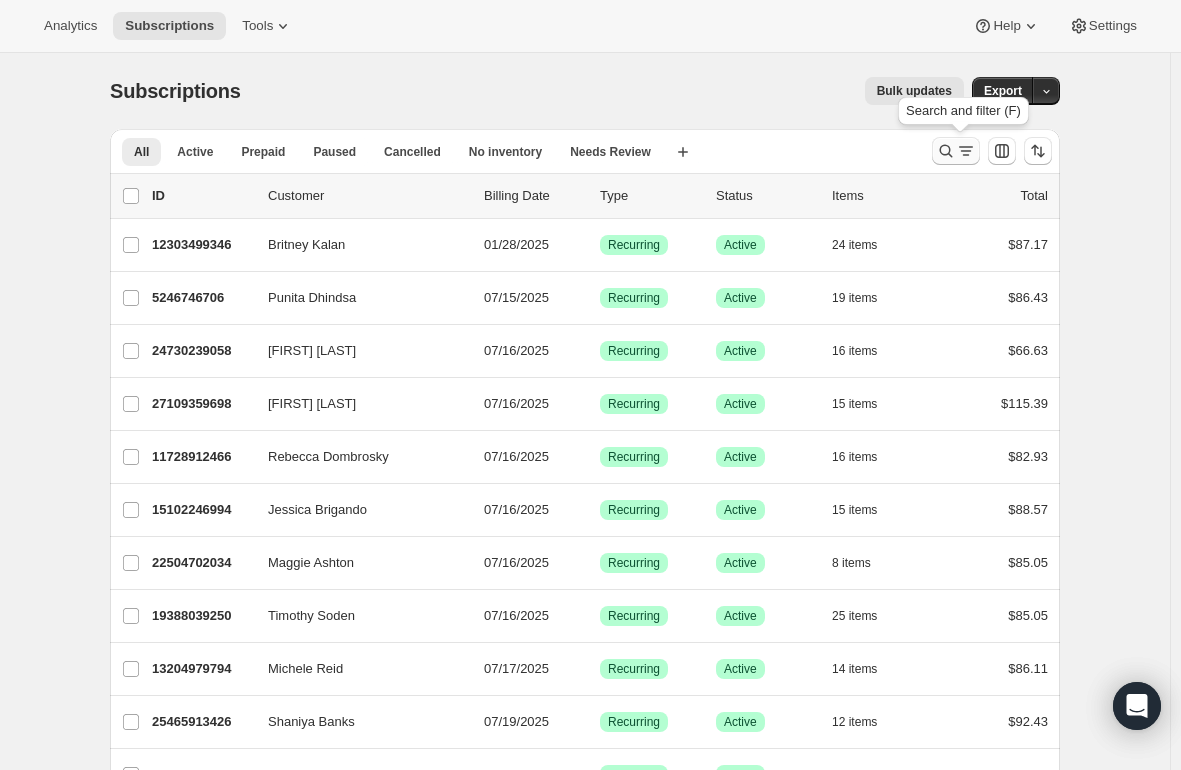 click 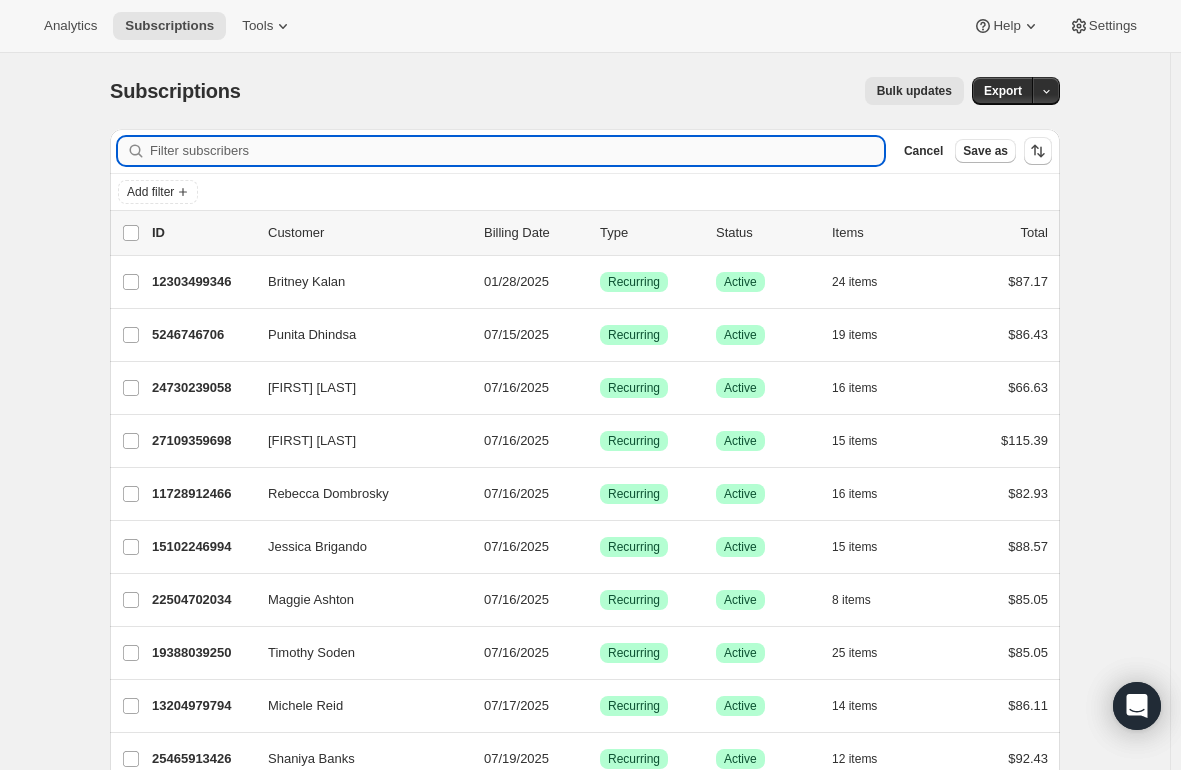 click on "Filter subscribers" at bounding box center (517, 151) 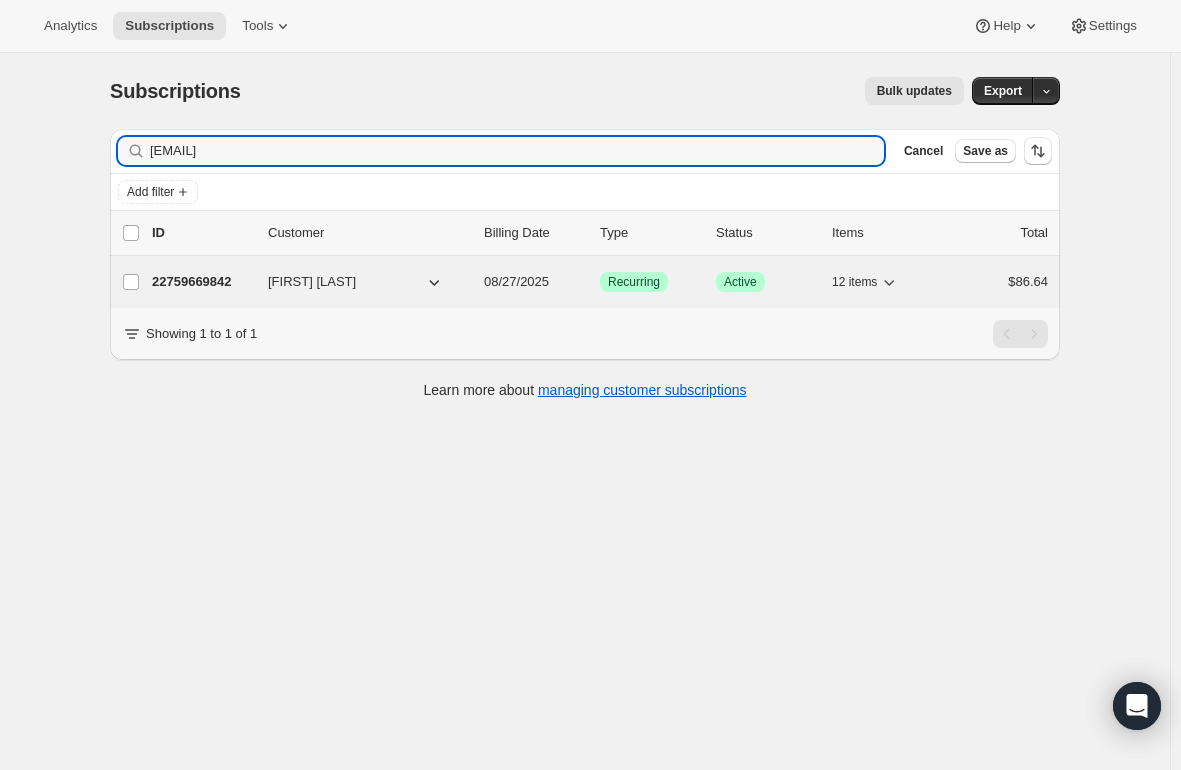 type on "[EMAIL]" 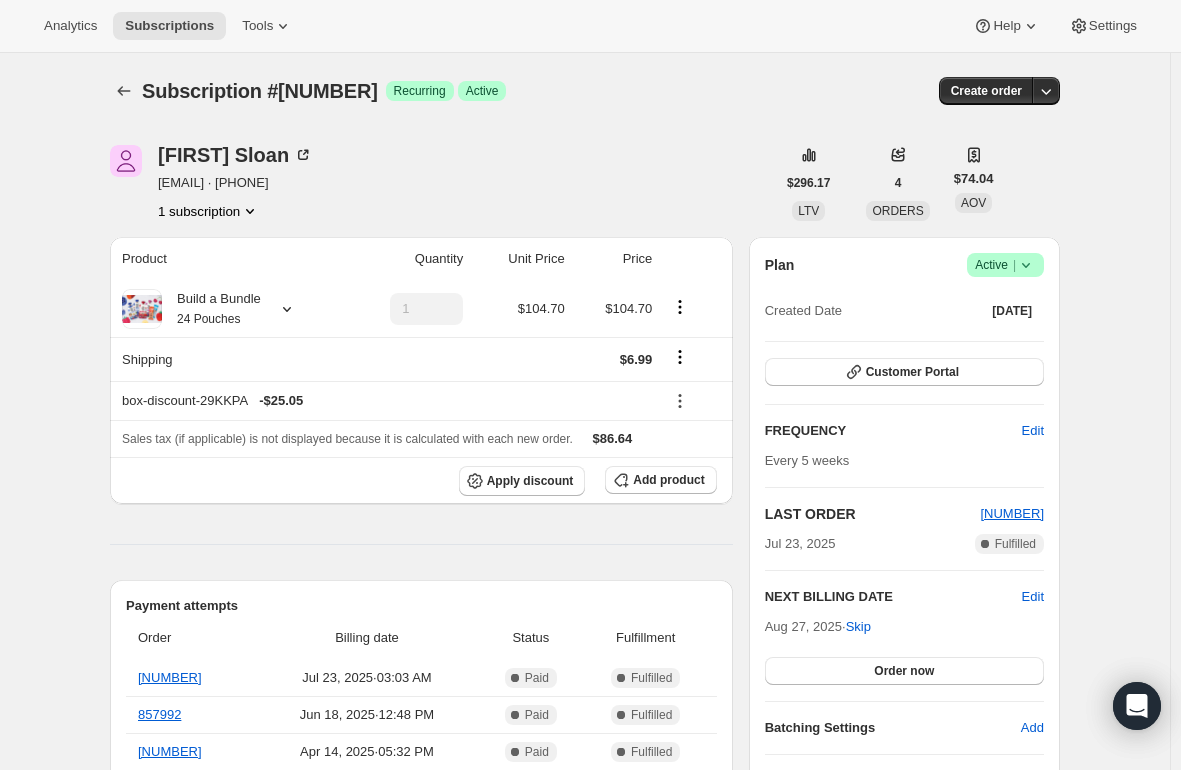 click on "Product Quantity Unit Price Price Build a Bundle 24 Pouches 1 $[PRICE] $[PRICE] Shipping $[PRICE] box-discount-29KKPA   - $[PRICE] Sales tax (if applicable) is not displayed because it is calculated with each new order.   $[PRICE] Apply discount Add product Payment attempts Order Billing date Status Fulfillment 876838 [DATE] · [TIME]   Complete Paid   Complete Fulfilled 857992 [DATE] · [TIME]   Complete Paid   Complete Fulfilled 818214 [DATE] · [TIME]   Complete Paid   Complete Fulfilled Timeline [DATE] Order processed successfully.   View order [TIME]   .   [DATE] [TIME]   [DATE] [TIME]   [DATE] [TIME]   [TIME]   ." at bounding box center (421, 1053) 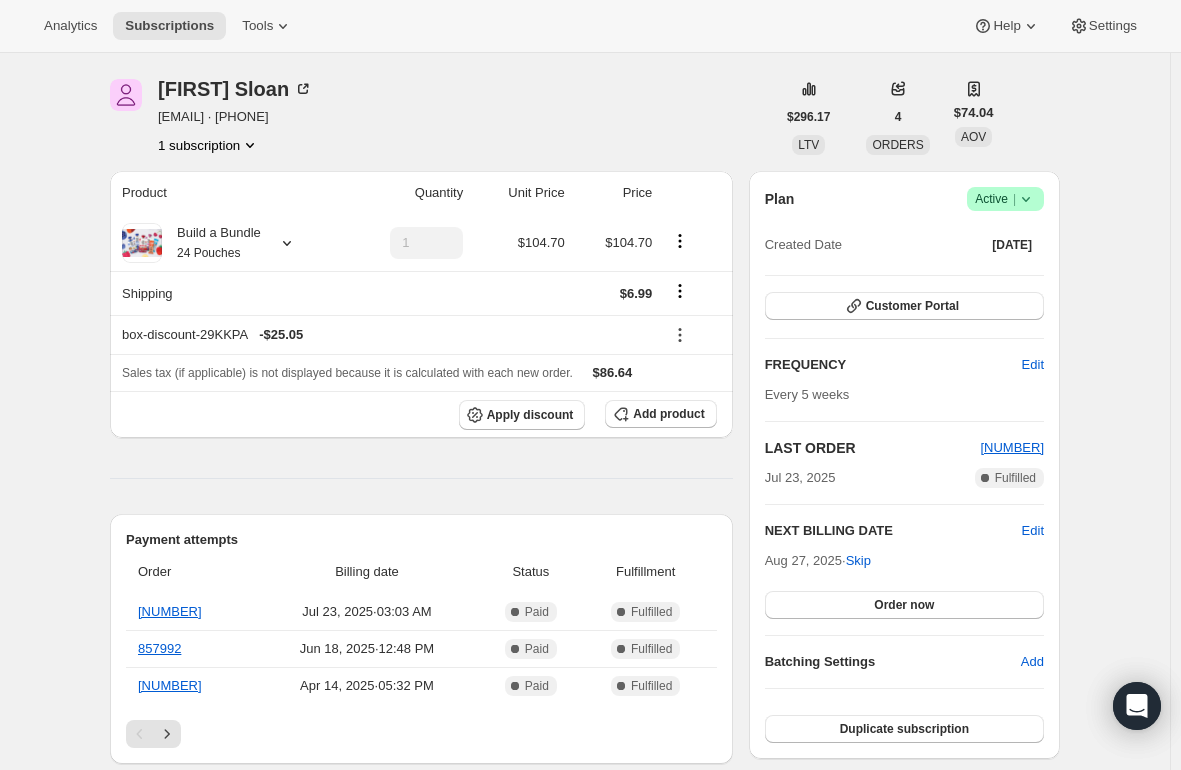 scroll, scrollTop: 0, scrollLeft: 0, axis: both 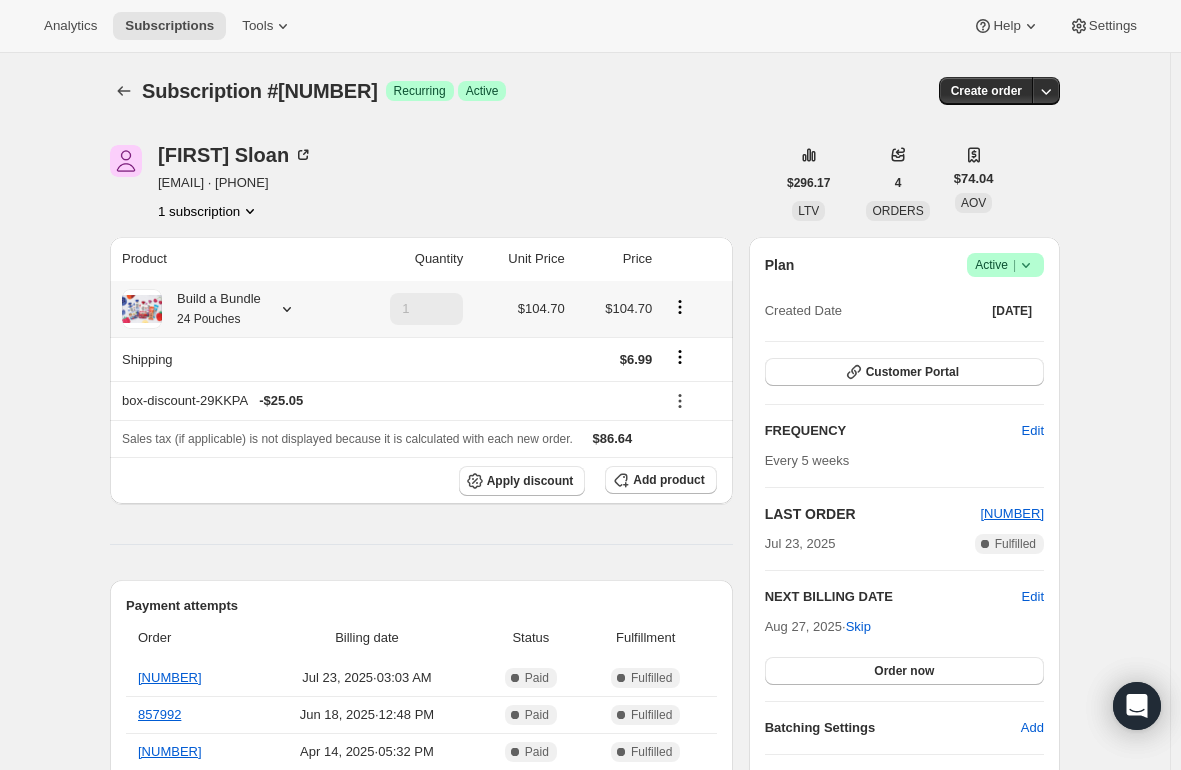 click on "24 Pouches" at bounding box center (208, 319) 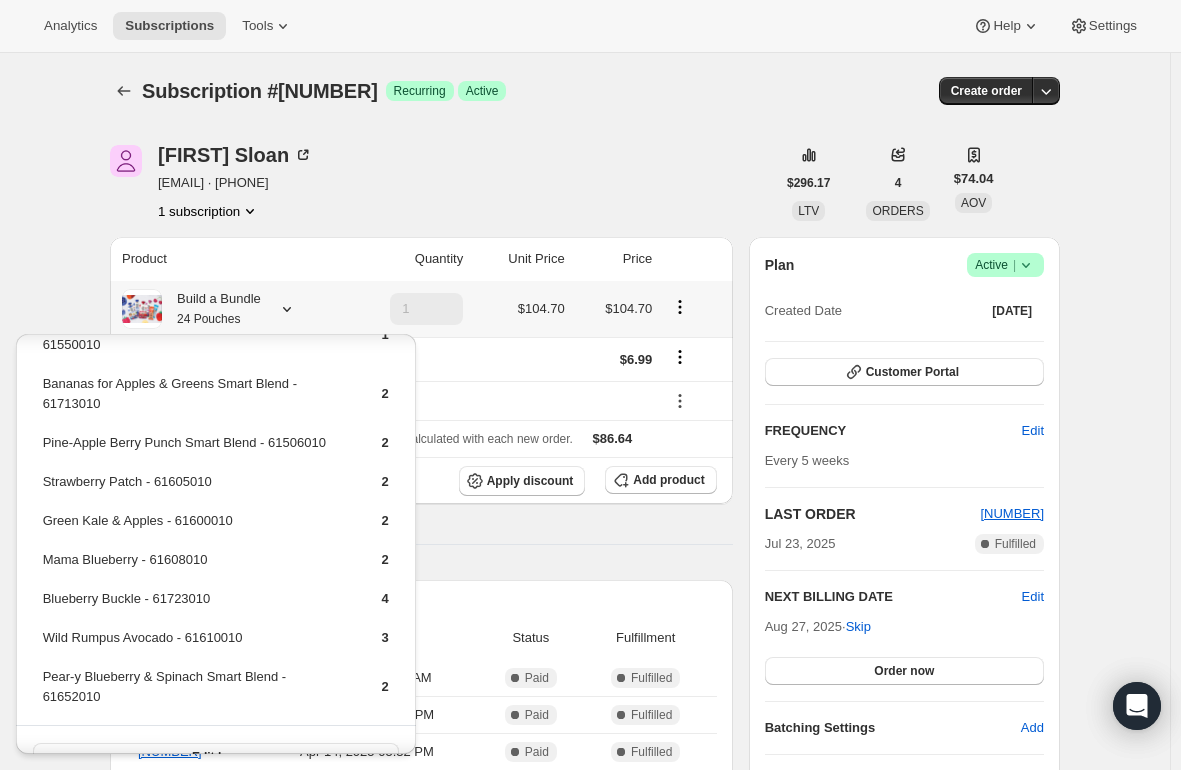 scroll, scrollTop: 197, scrollLeft: 0, axis: vertical 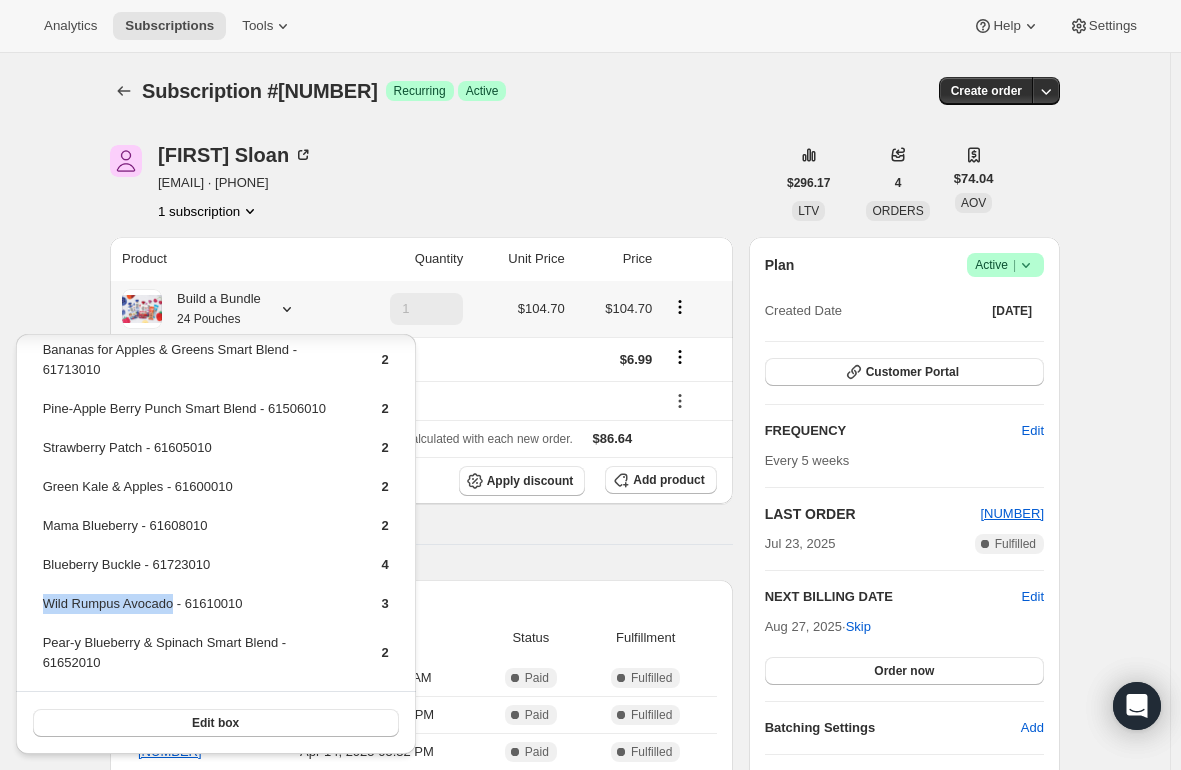 drag, startPoint x: 167, startPoint y: 604, endPoint x: 44, endPoint y: 613, distance: 123.32883 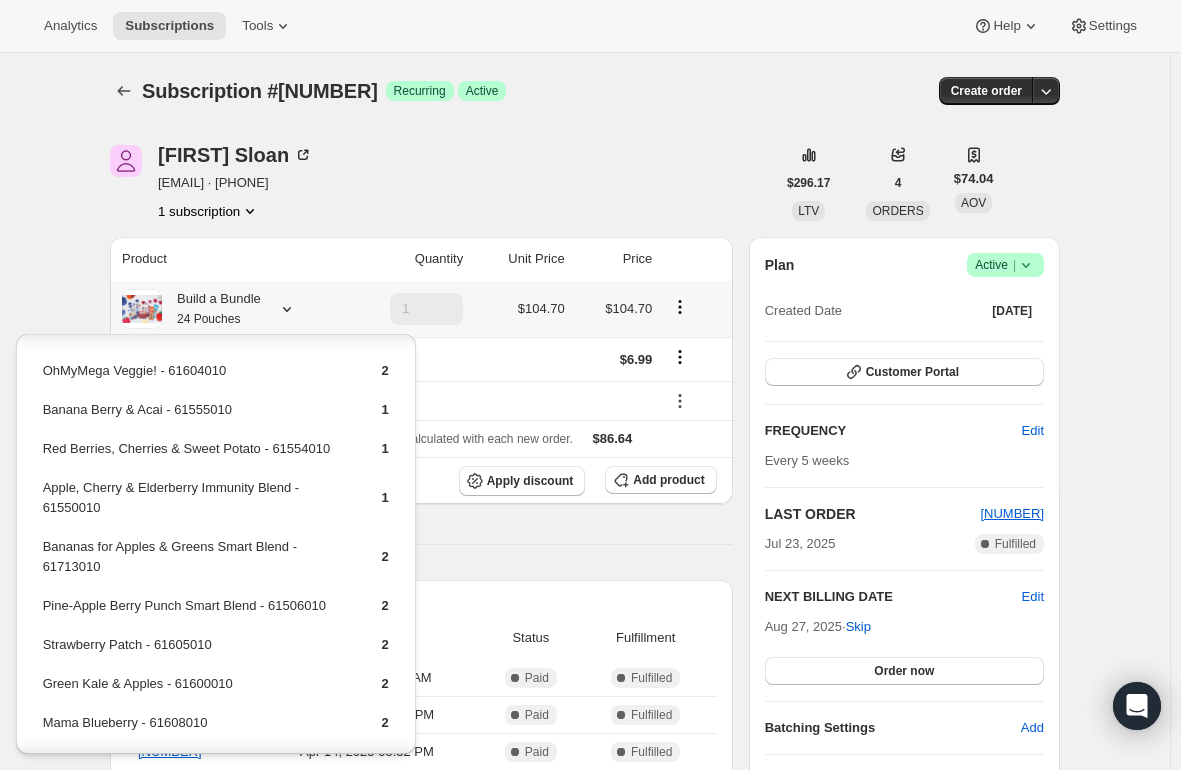 scroll, scrollTop: 100, scrollLeft: 0, axis: vertical 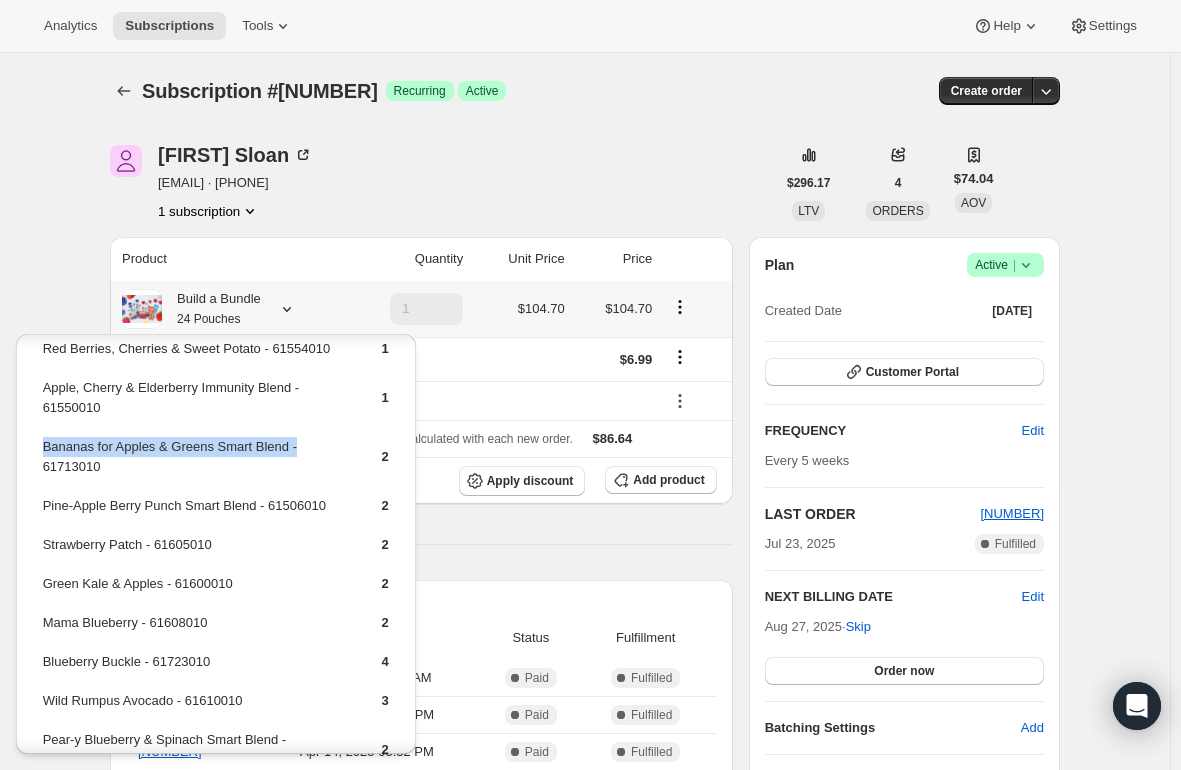 drag, startPoint x: 290, startPoint y: 447, endPoint x: 41, endPoint y: 443, distance: 249.03212 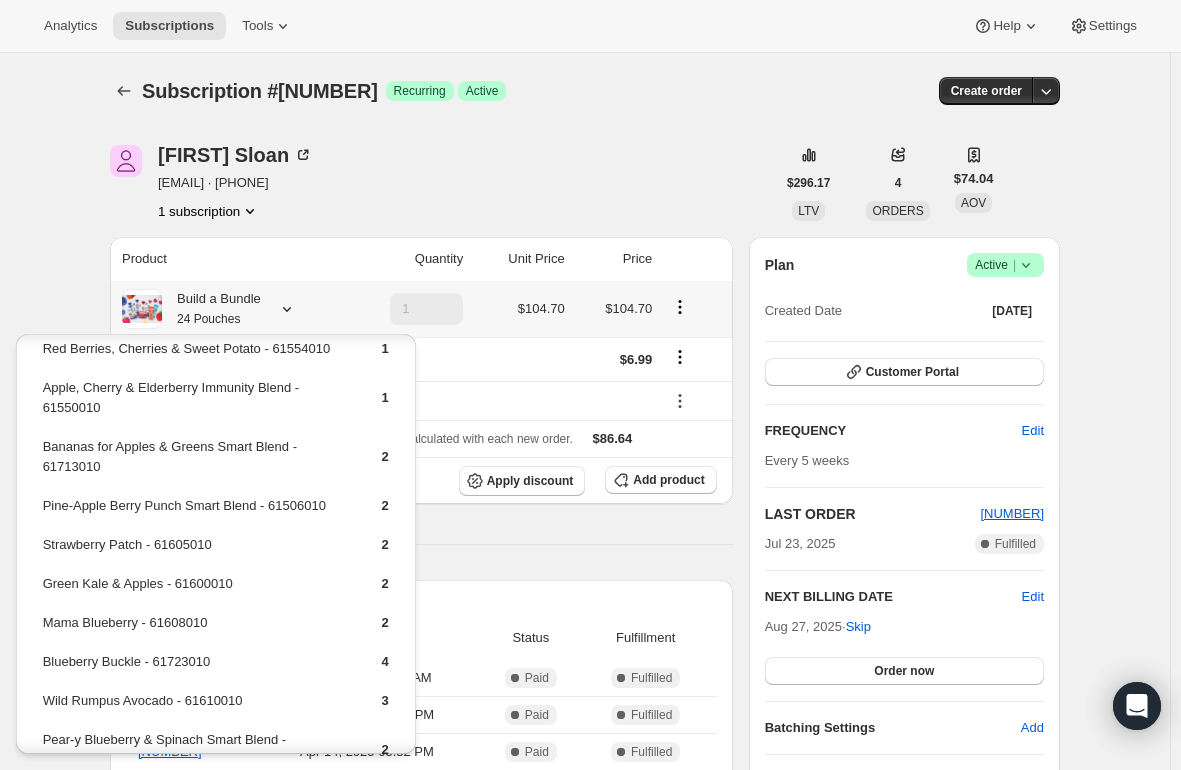 drag, startPoint x: 127, startPoint y: 434, endPoint x: 107, endPoint y: 448, distance: 24.41311 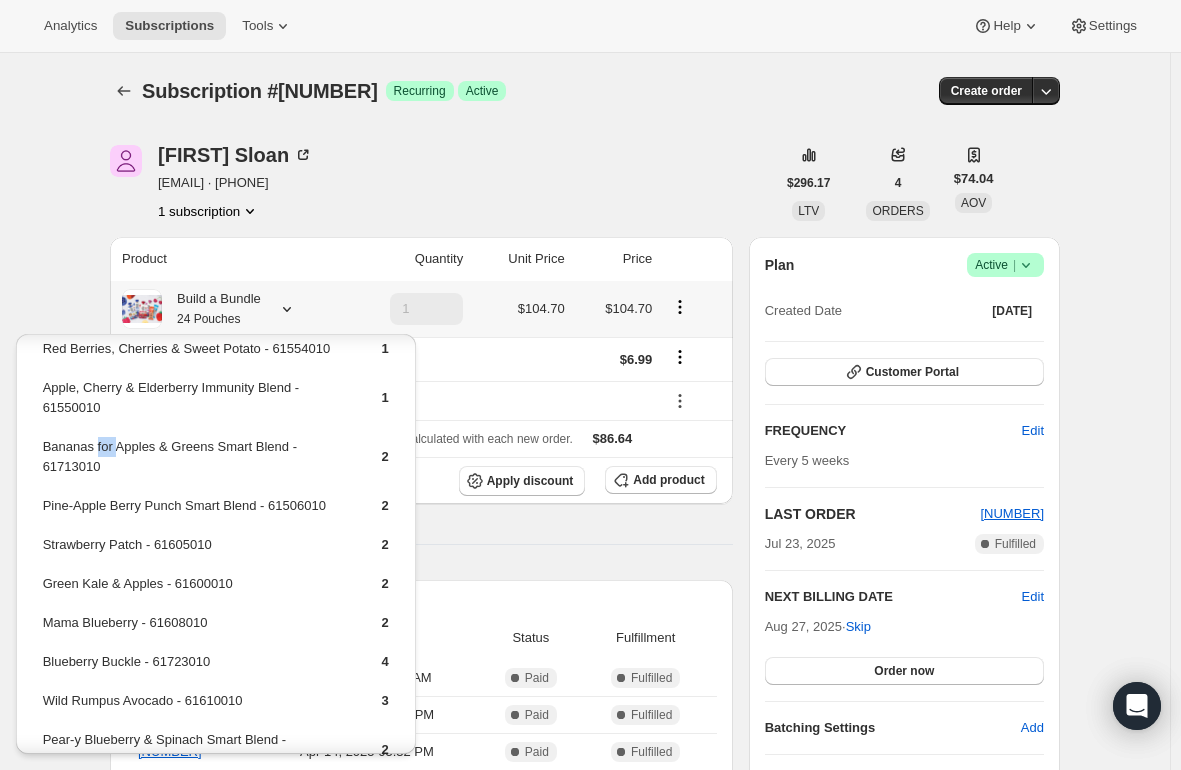 click on "Bananas for Apples & Greens Smart Blend - 61713010" at bounding box center [195, 464] 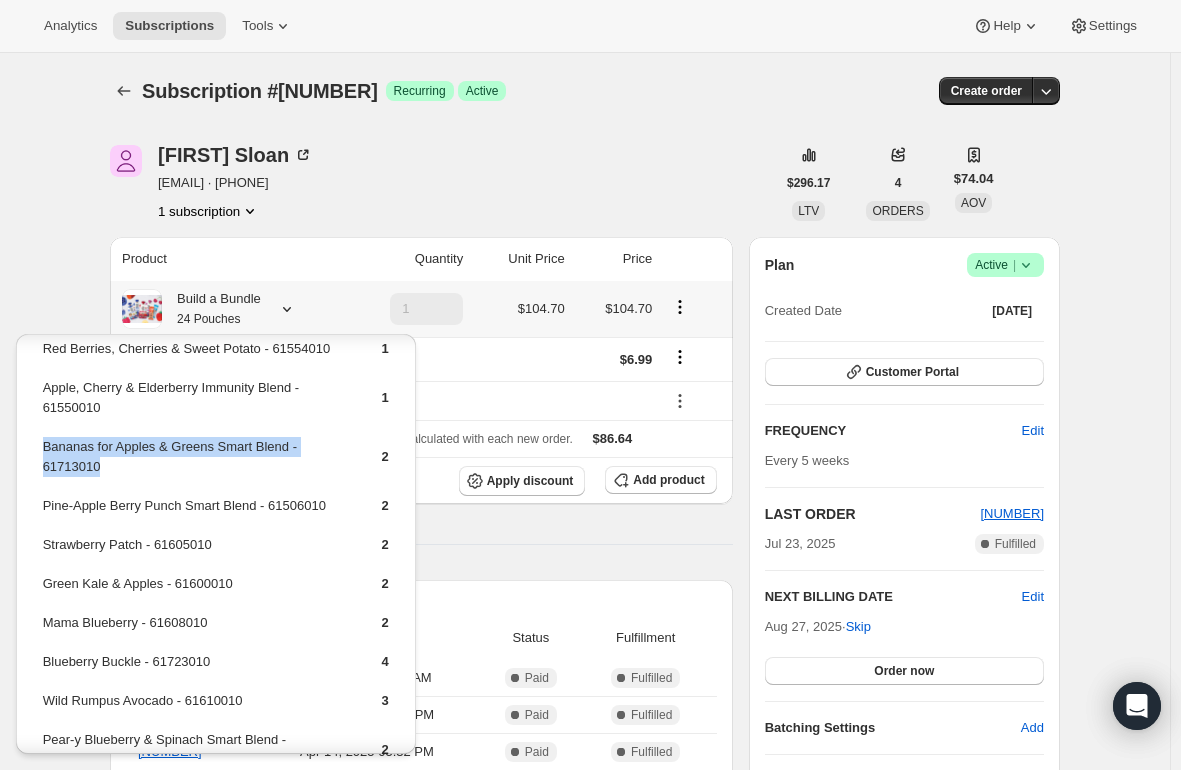 click on "Bananas for Apples & Greens Smart Blend - 61713010" at bounding box center (195, 464) 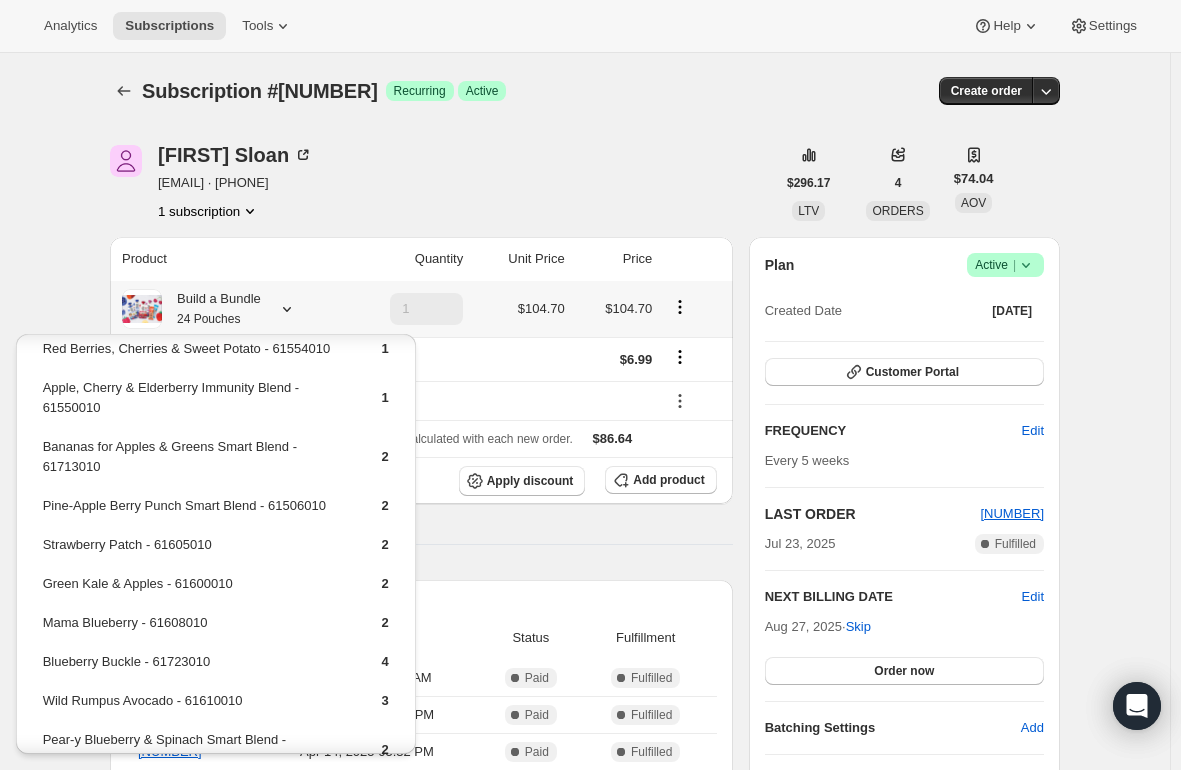 click on "Mama Blueberry - 61608010" at bounding box center [195, 630] 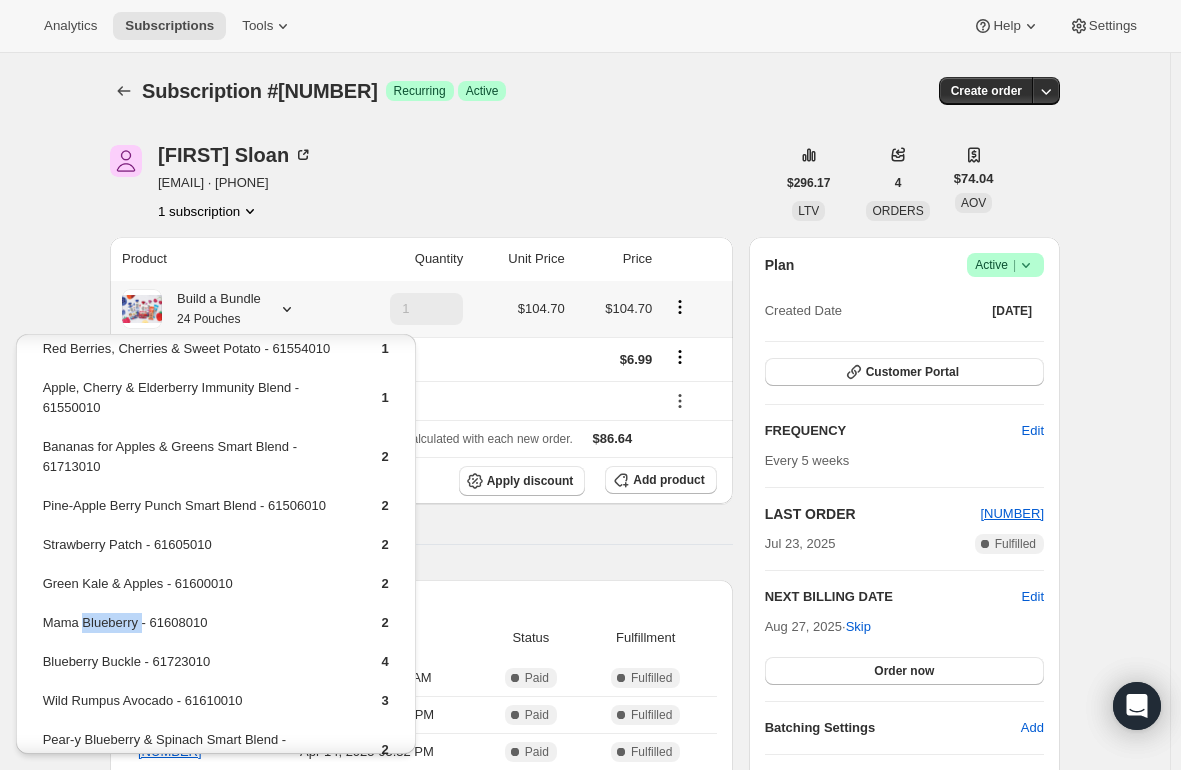 click on "Mama Blueberry - 61608010" at bounding box center (195, 630) 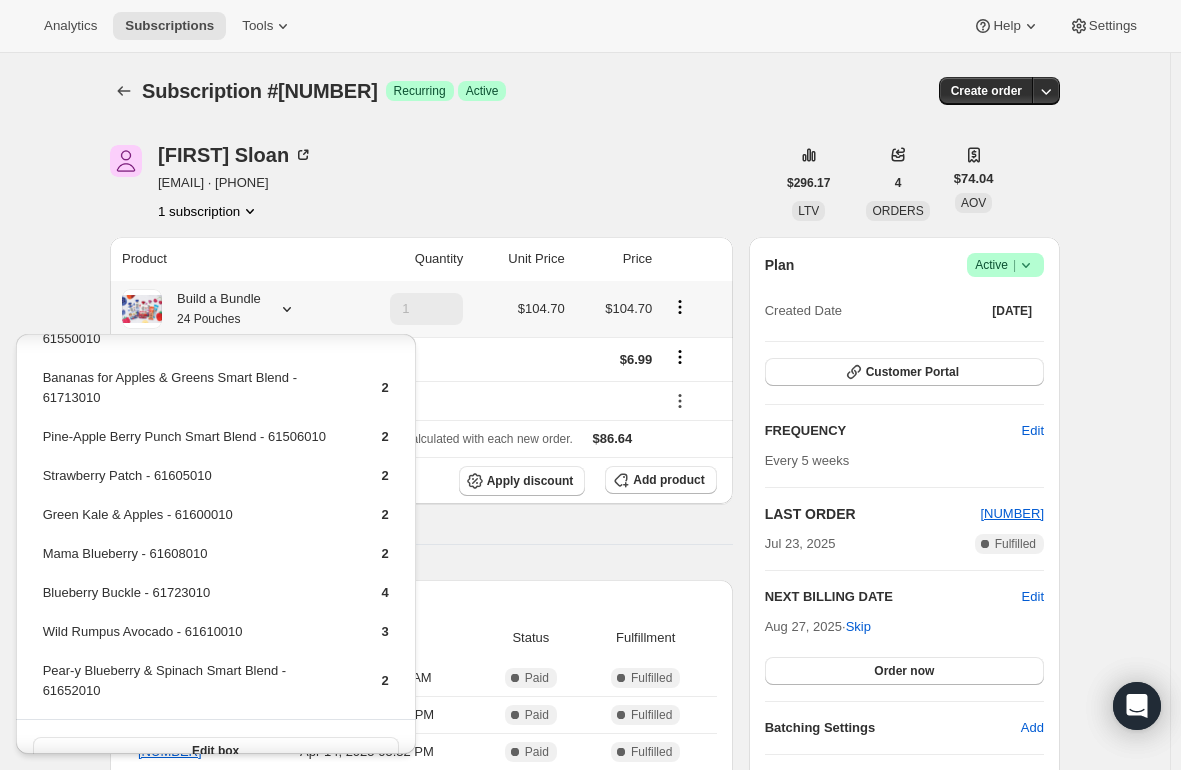 scroll, scrollTop: 197, scrollLeft: 0, axis: vertical 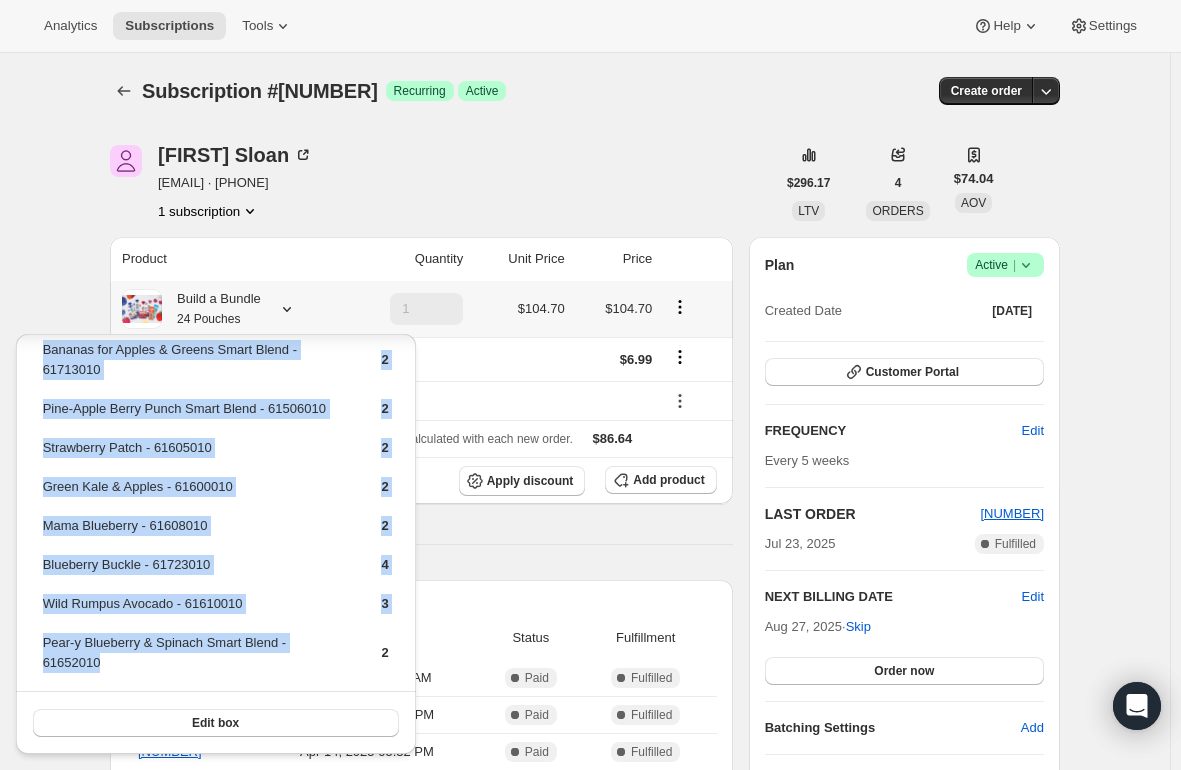 drag, startPoint x: 40, startPoint y: 640, endPoint x: 239, endPoint y: 655, distance: 199.56453 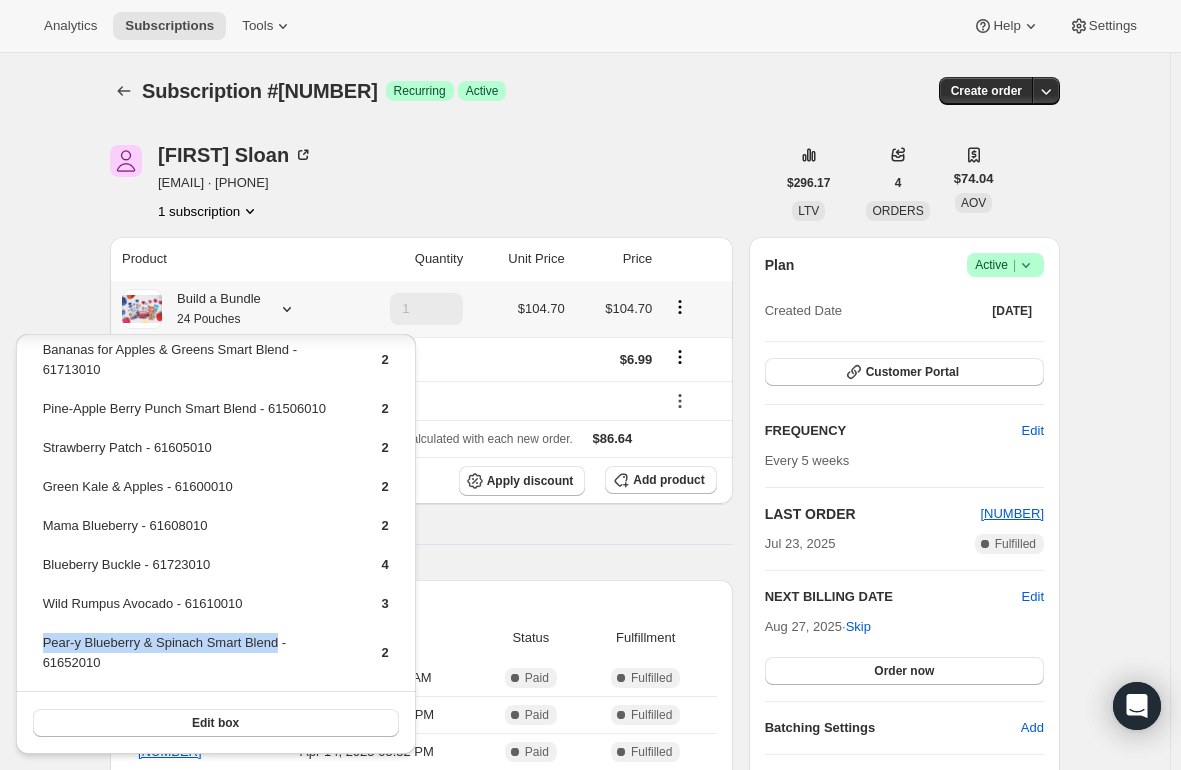 drag, startPoint x: 272, startPoint y: 641, endPoint x: 46, endPoint y: 645, distance: 226.0354 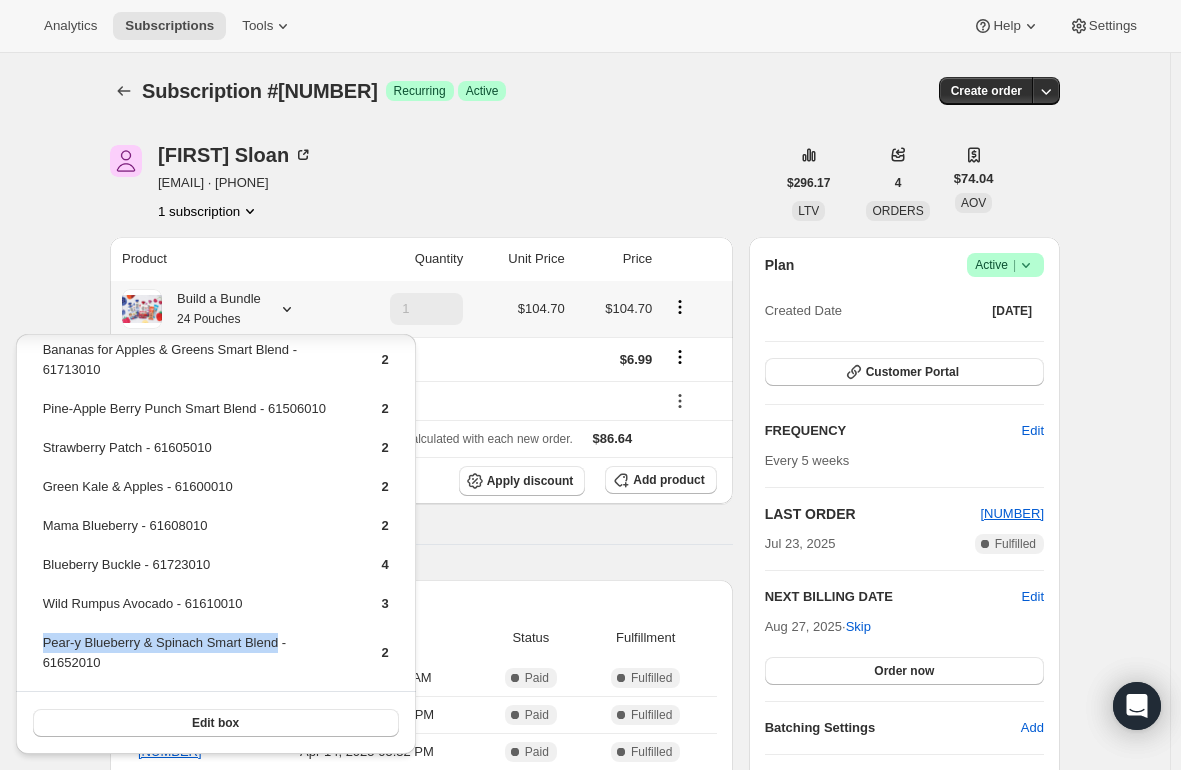 copy on "Pear-y Blueberry & Spinach Smart Blend" 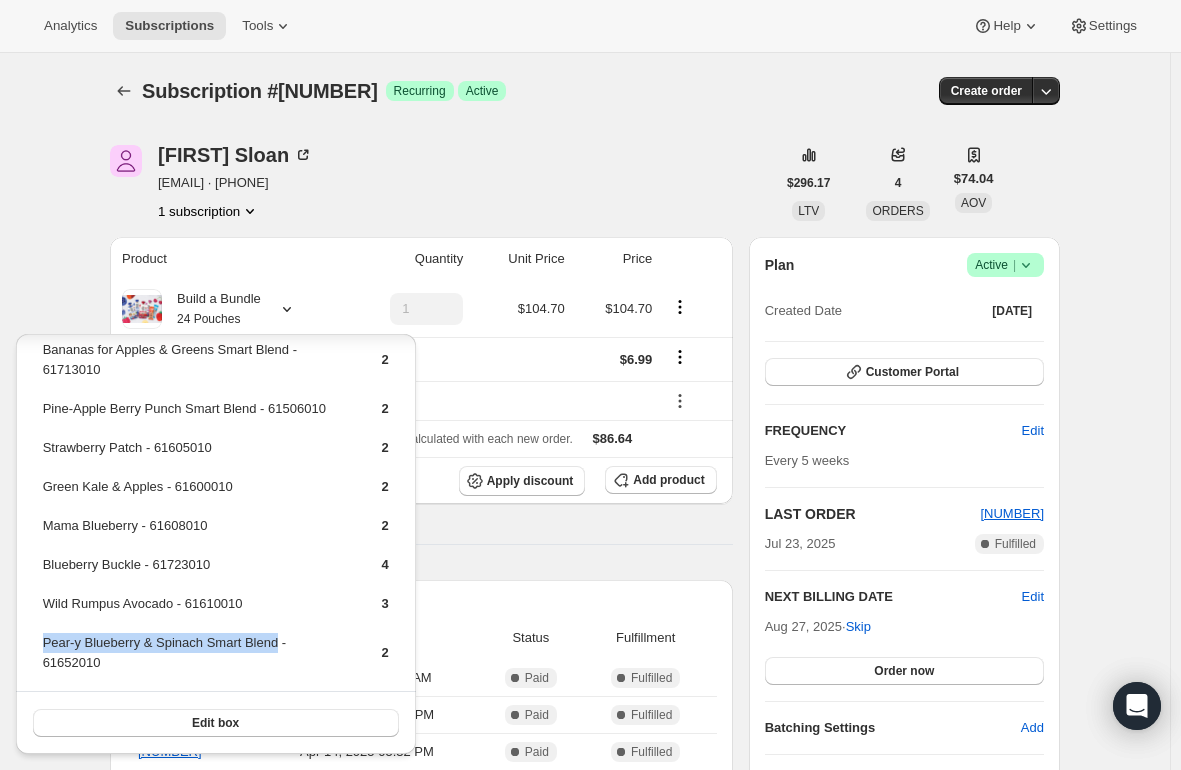 click on "Product Quantity Unit Price Price Build a Bundle 24 Pouches 1 $[PRICE] $[PRICE] Shipping $[PRICE] box-discount-29KKPA   - $[PRICE] Sales tax (if applicable) is not displayed because it is calculated with each new order.   $[PRICE] Apply discount Add product Payment attempts Order Billing date Status Fulfillment 876838 [DATE] · [TIME]   Complete Paid   Complete Fulfilled 857992 [DATE] · [TIME]   Complete Paid   Complete Fulfilled 818214 [DATE] · [TIME]   Complete Paid   Complete Fulfilled Timeline [DATE] Order processed successfully.   View order [TIME]   .   [DATE] [TIME]   [DATE] [TIME]   [DATE] [TIME]   [TIME]   ." at bounding box center [421, 1053] 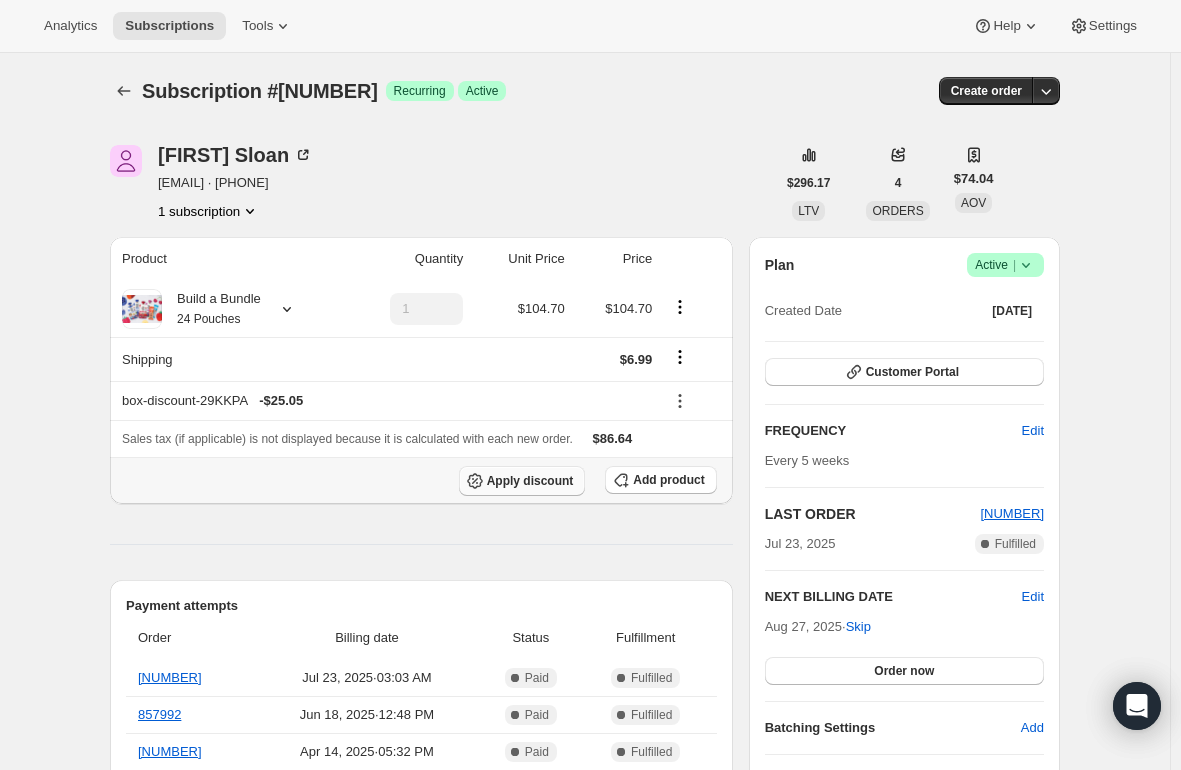 click on "Apply discount" at bounding box center [530, 481] 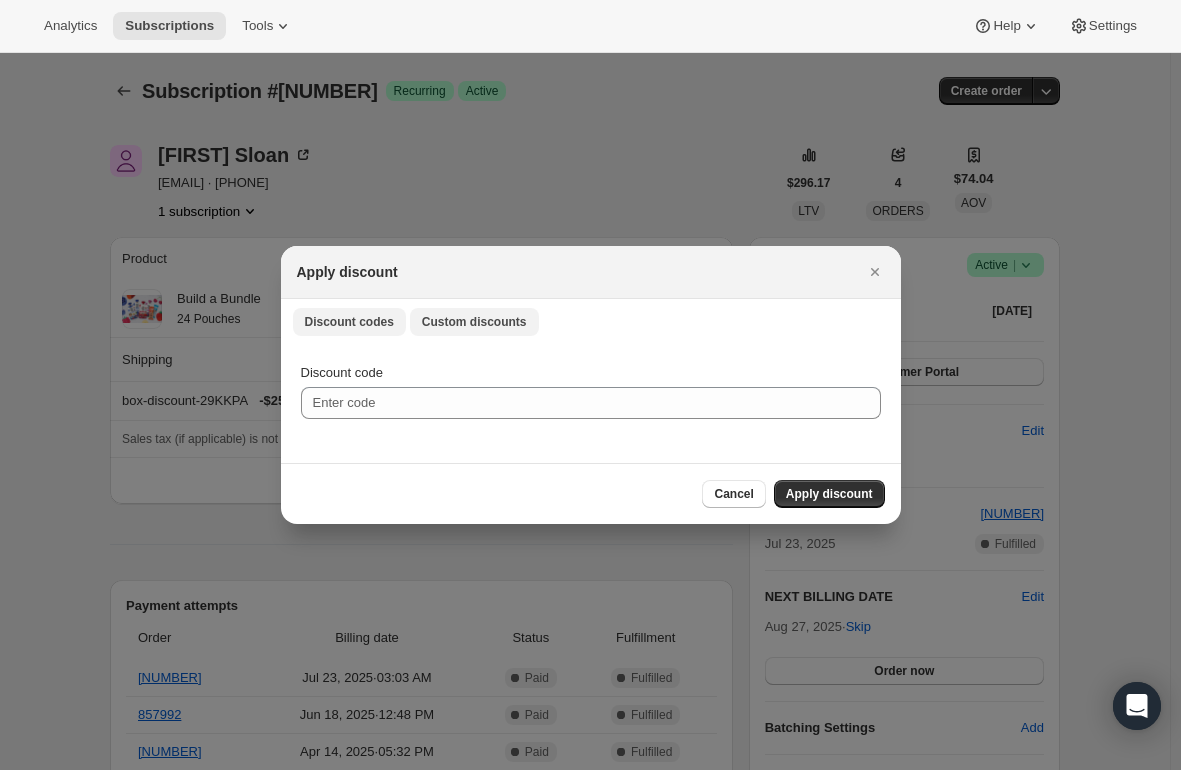 click on "Custom discounts" at bounding box center (474, 322) 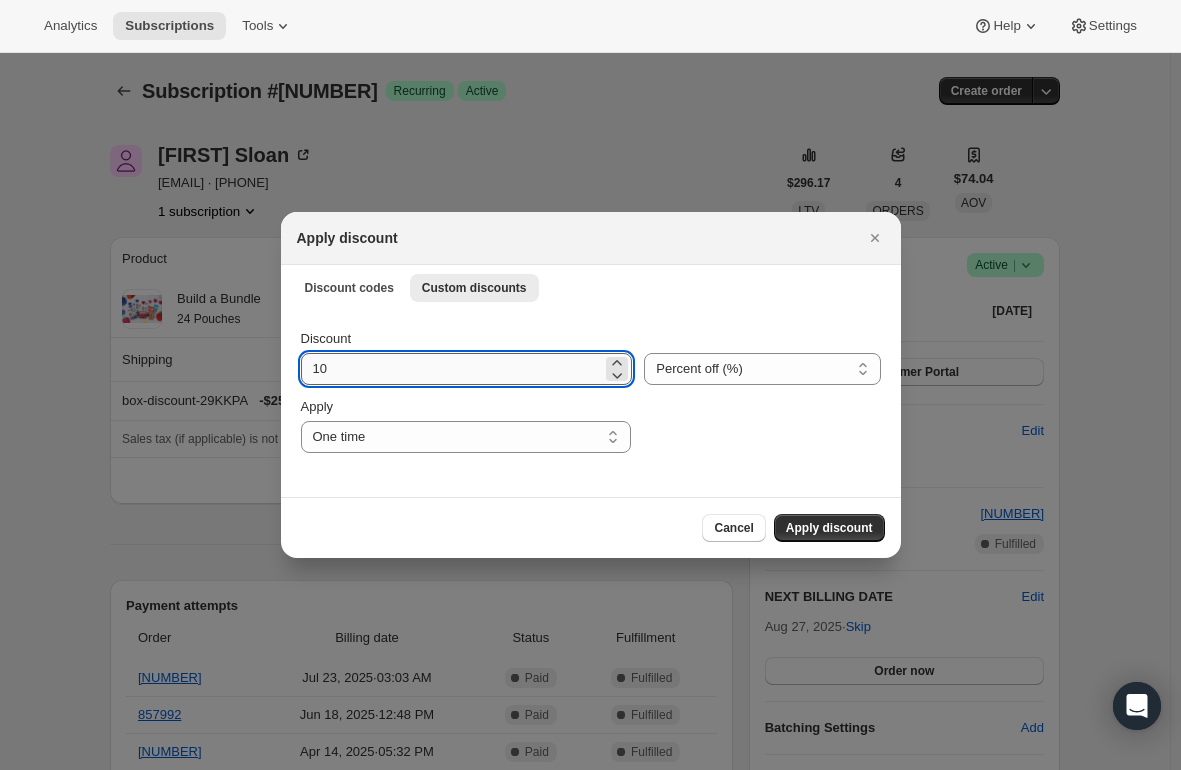 click on "10" at bounding box center (452, 369) 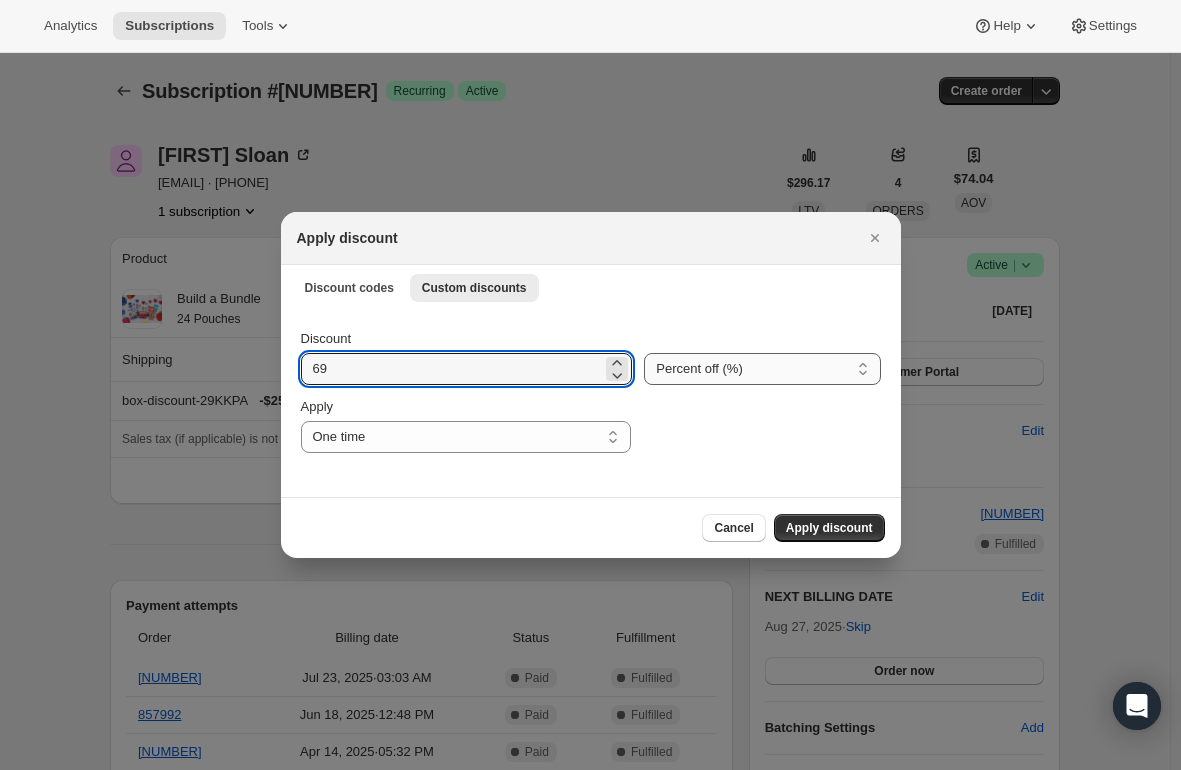 type on "69" 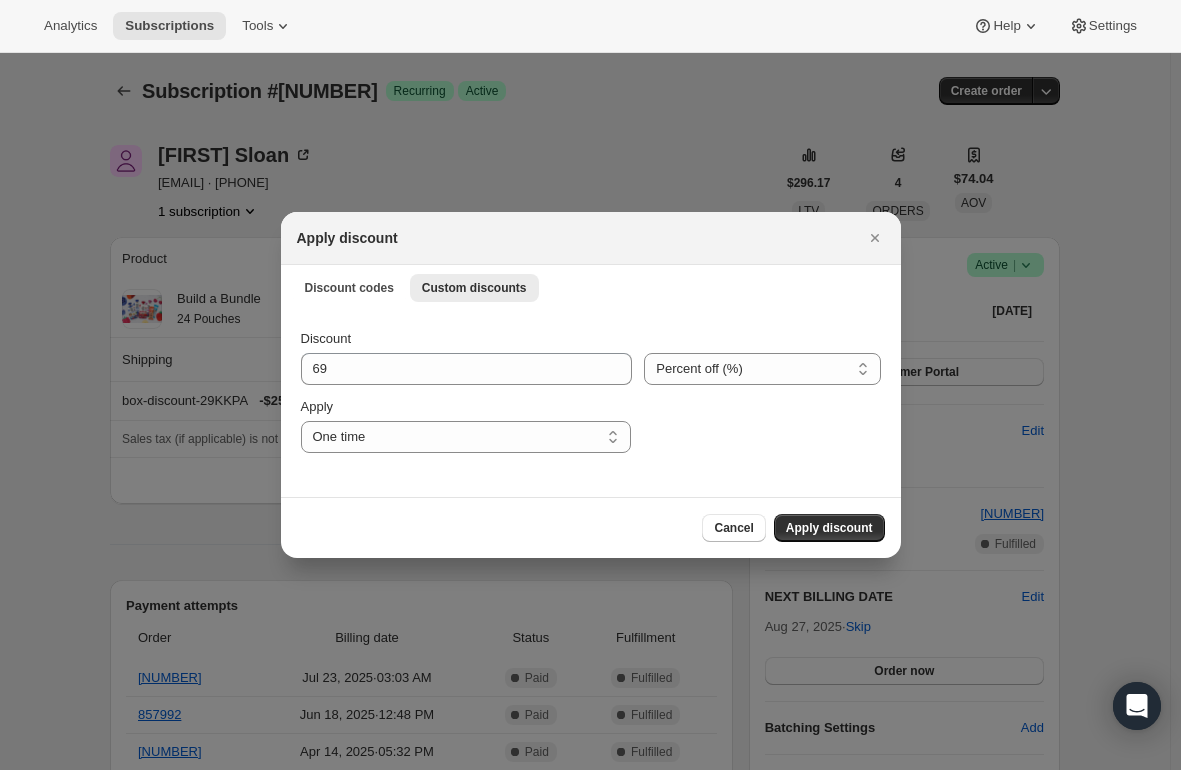 select on "fixed" 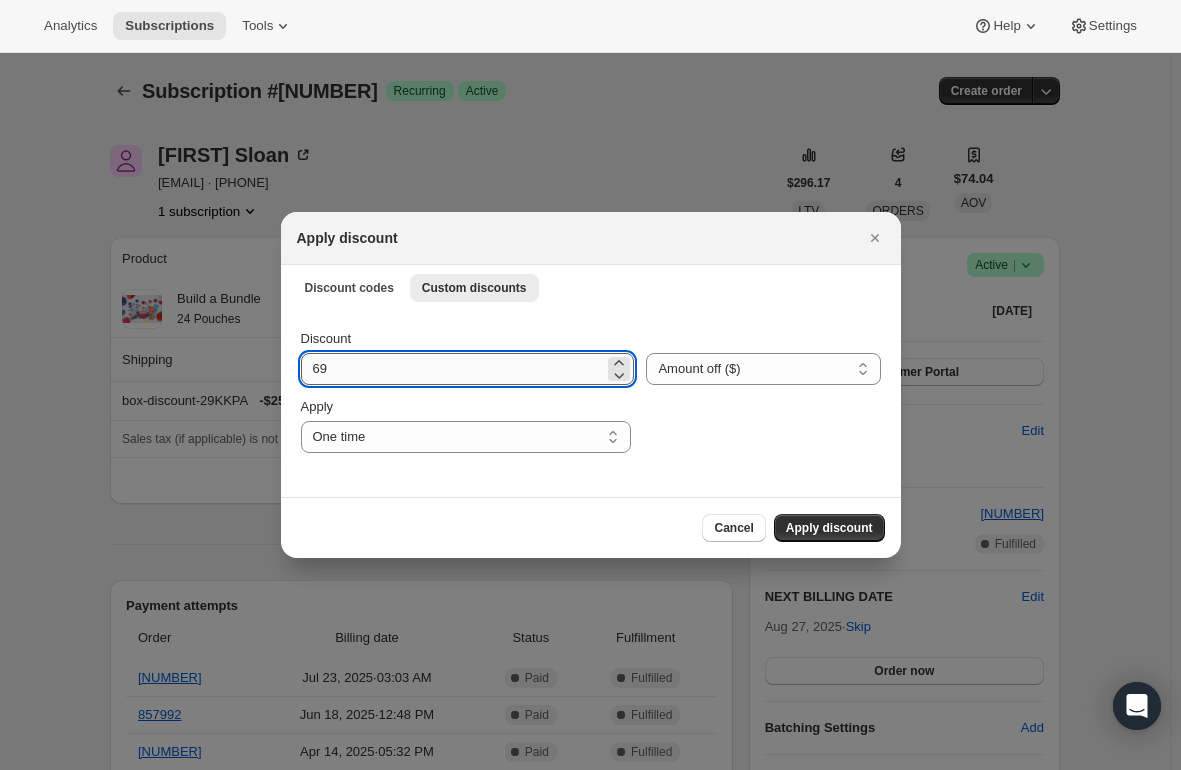 click on "69" at bounding box center [453, 369] 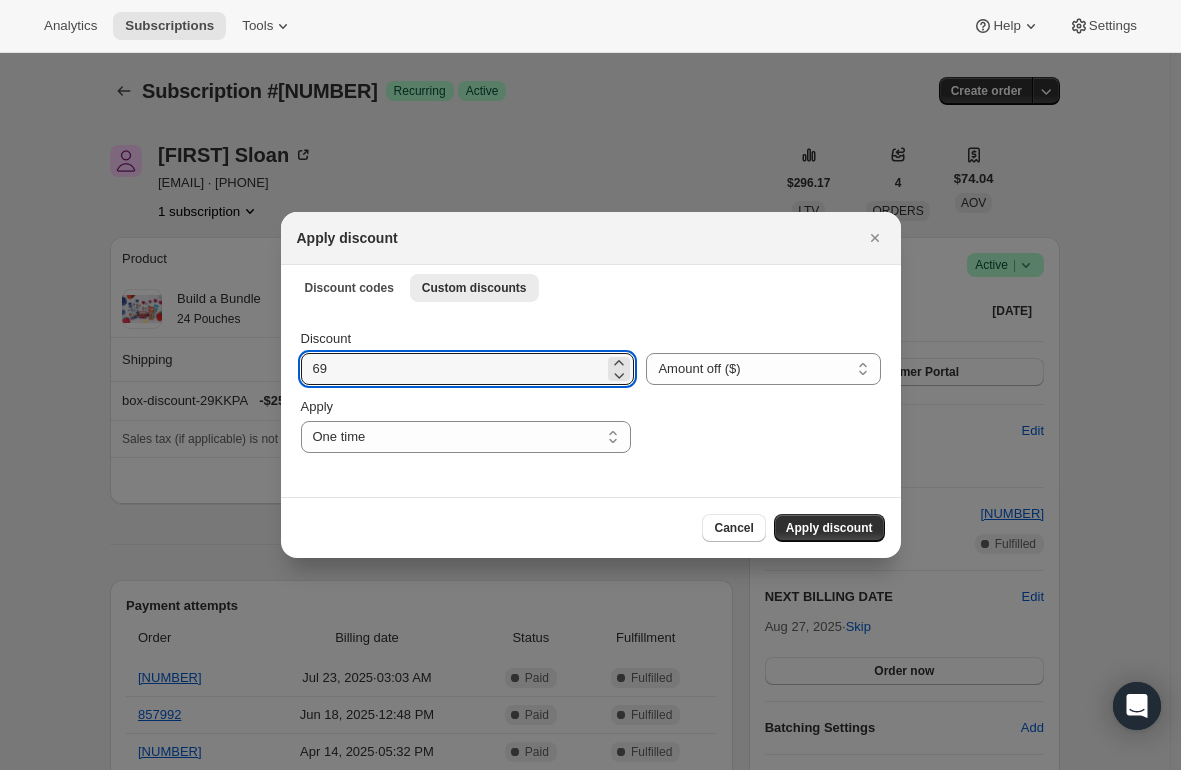type on "[PRICE]" 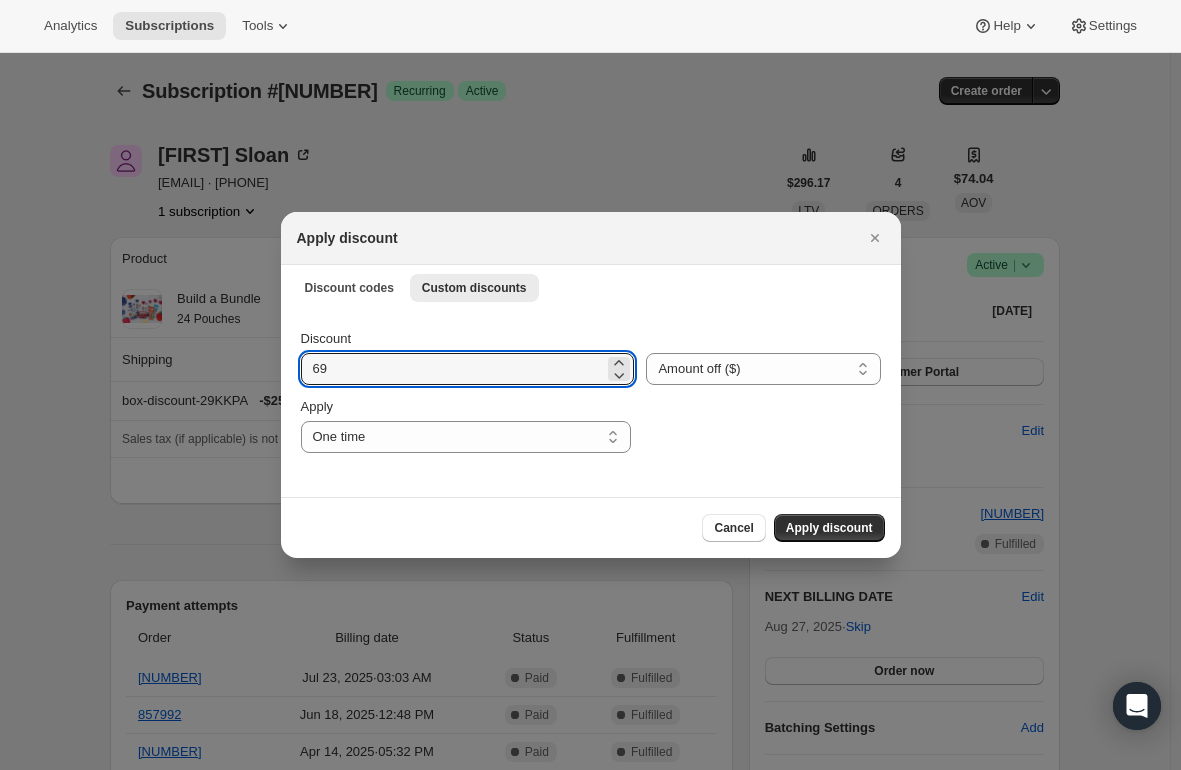 click on "Cancel Apply discount" at bounding box center [591, 528] 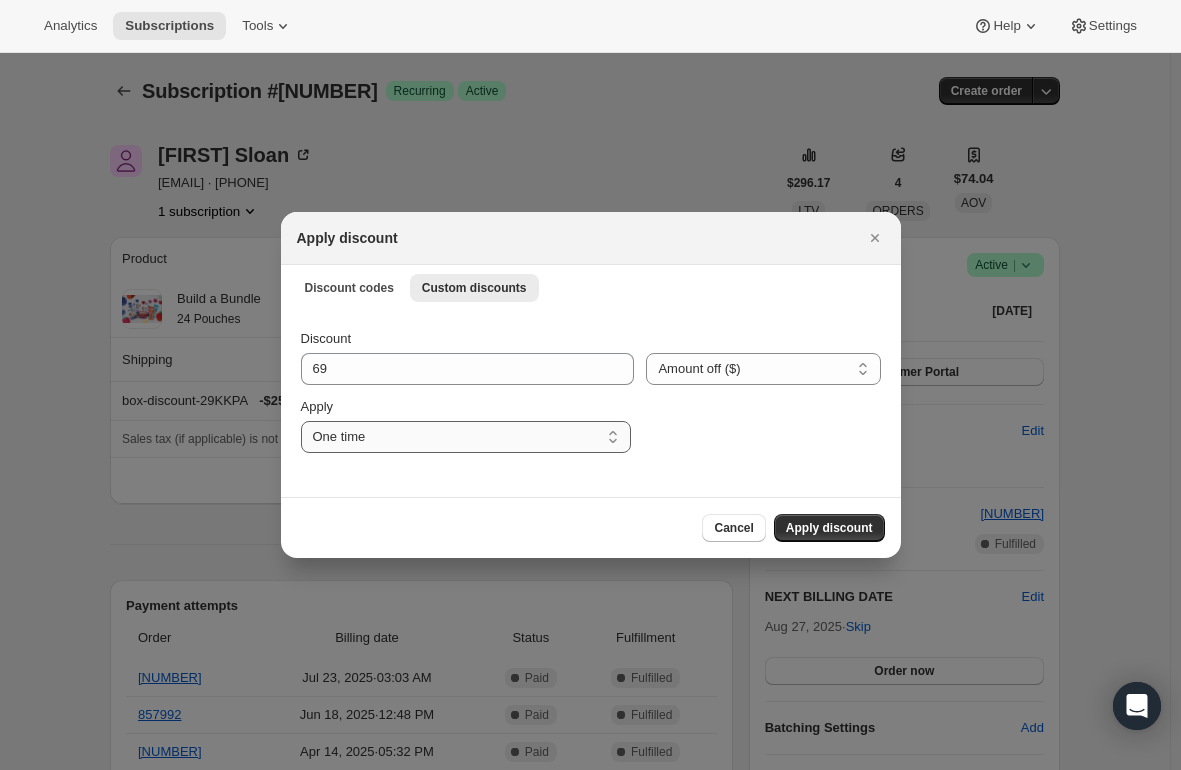 click on "One time Specify instances... Indefinitely" at bounding box center (466, 437) 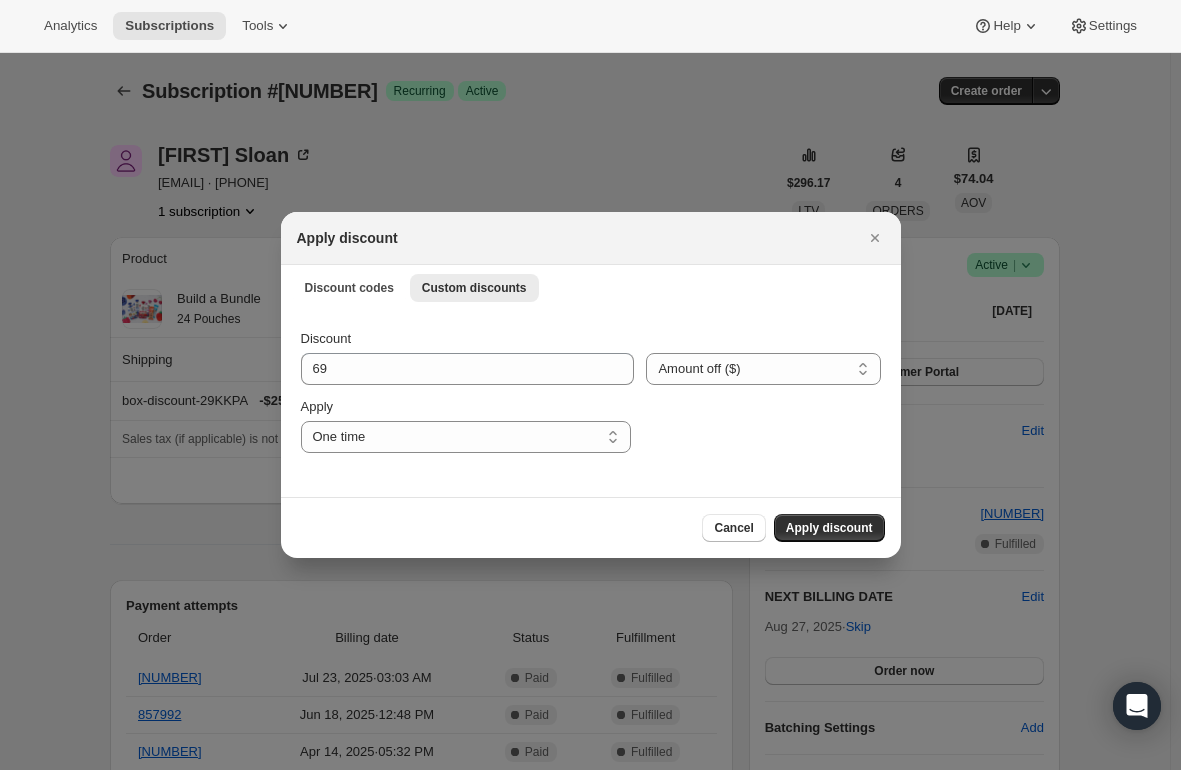 select on "specific" 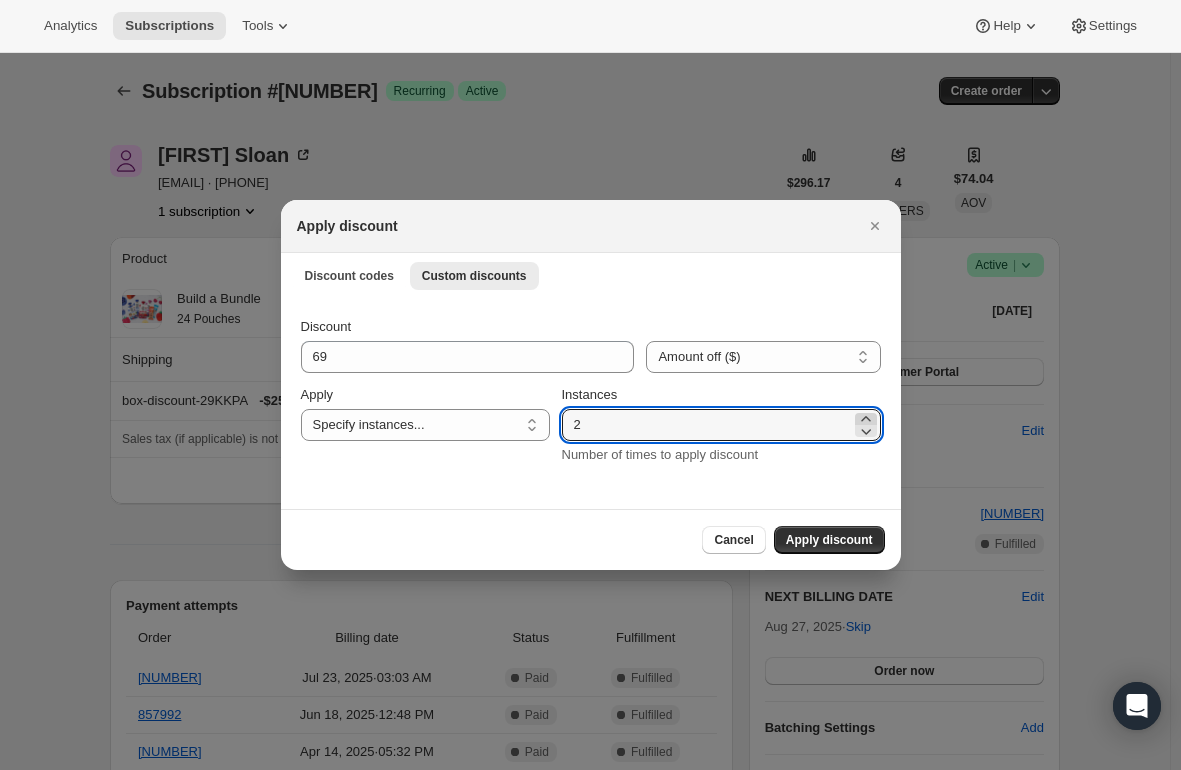 click 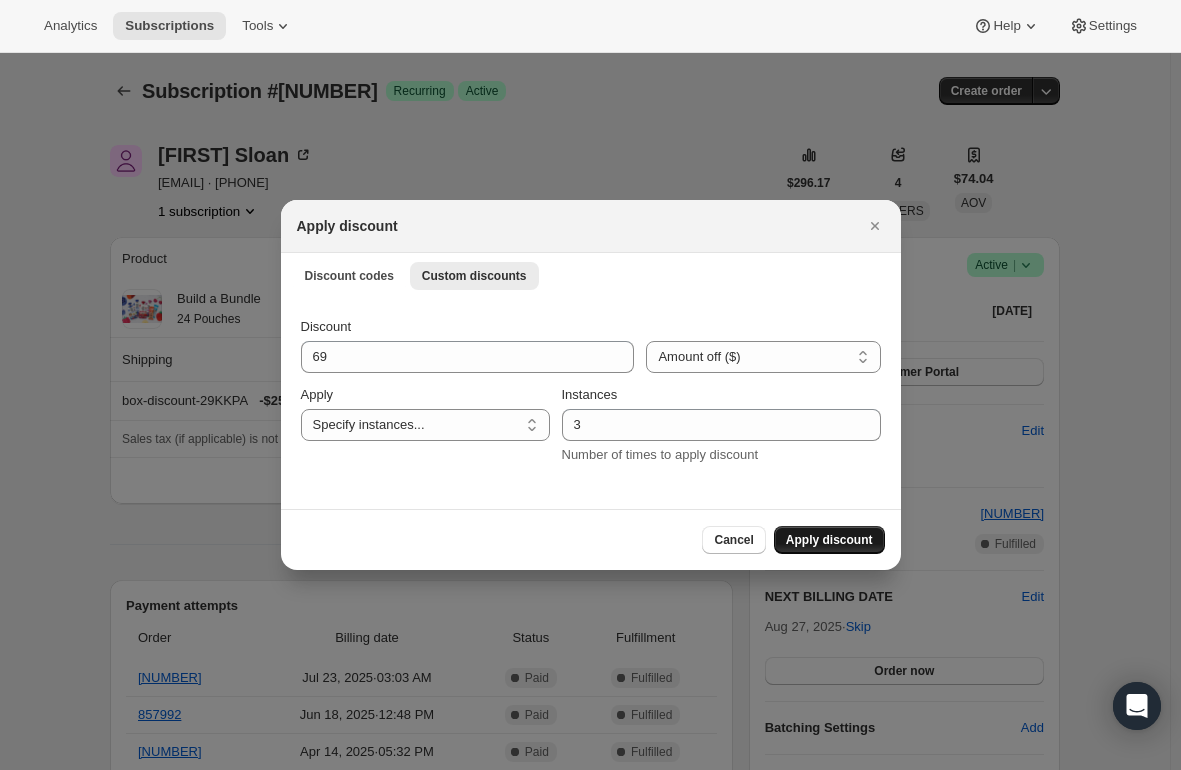 click on "Apply discount" at bounding box center [829, 540] 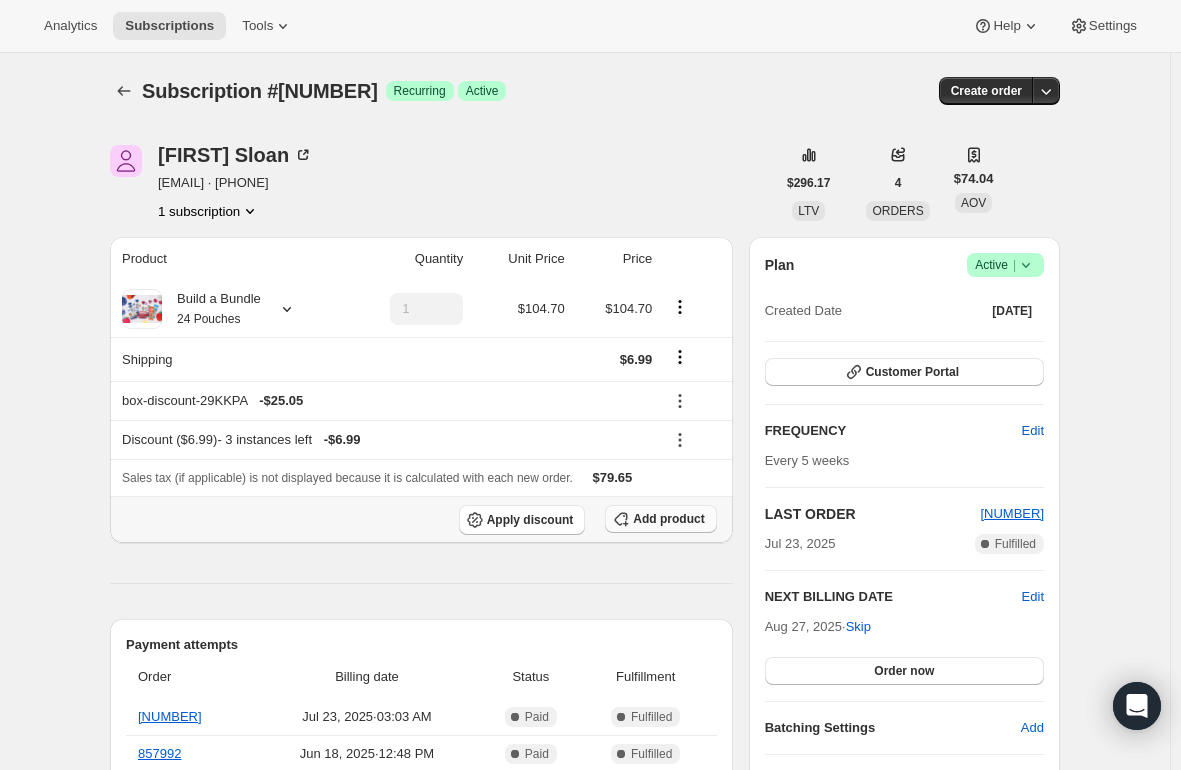 click on "Add product" at bounding box center [668, 519] 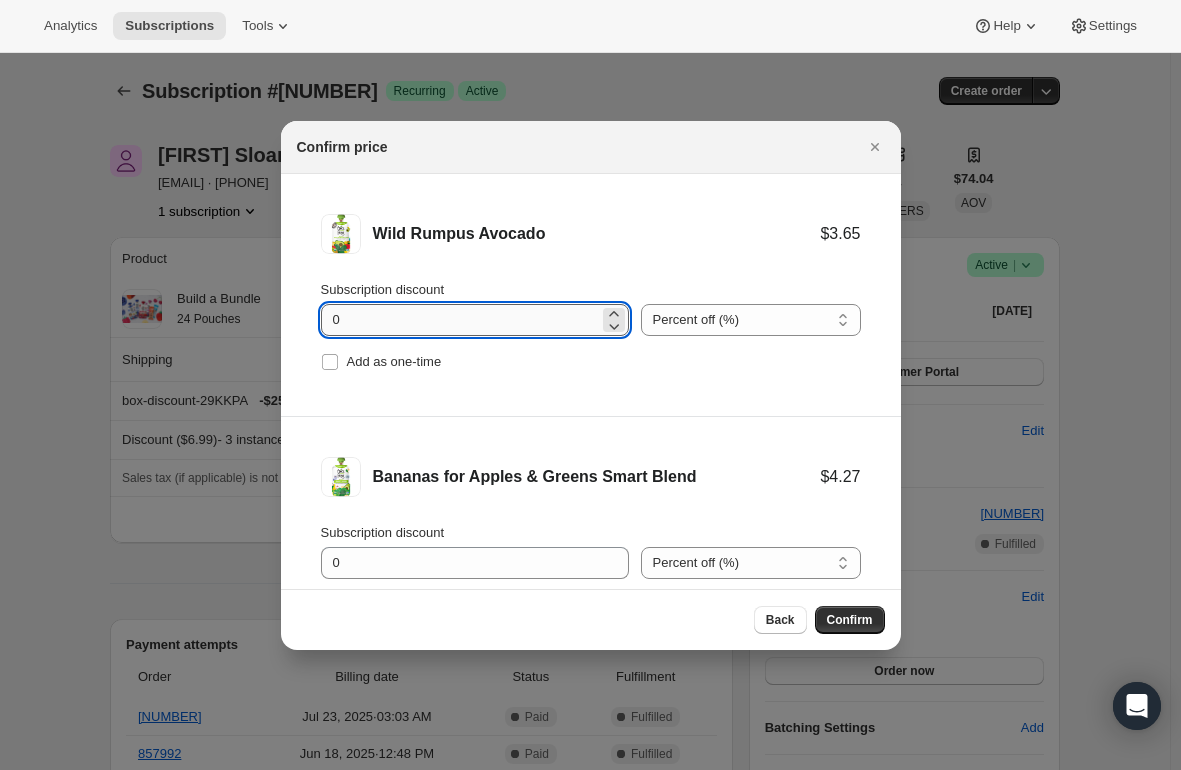 click on "0" at bounding box center [460, 320] 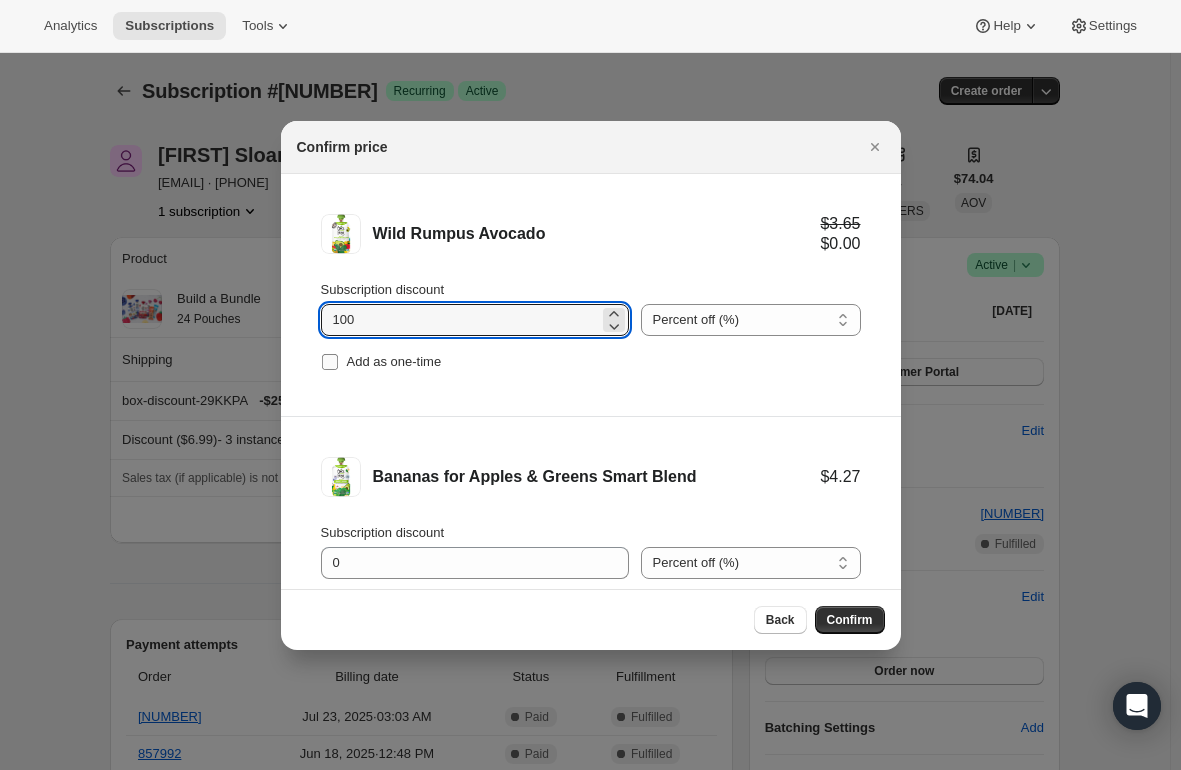 type on "100" 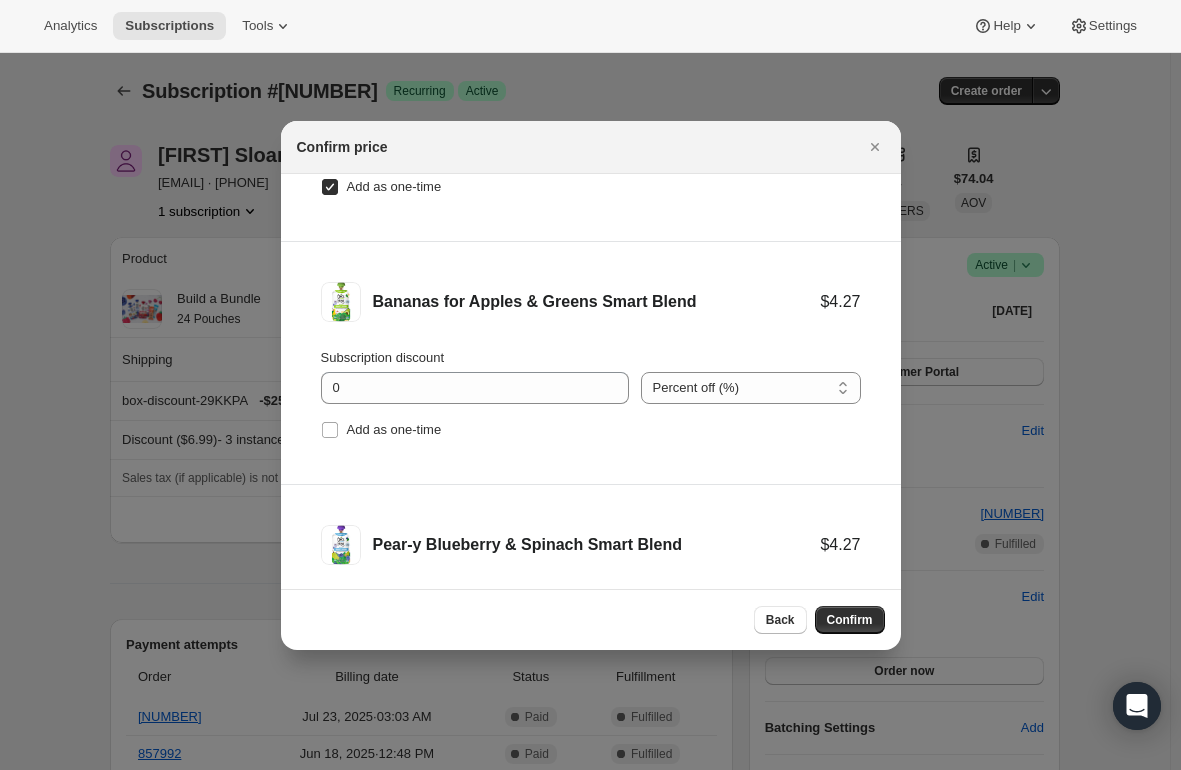 scroll, scrollTop: 200, scrollLeft: 0, axis: vertical 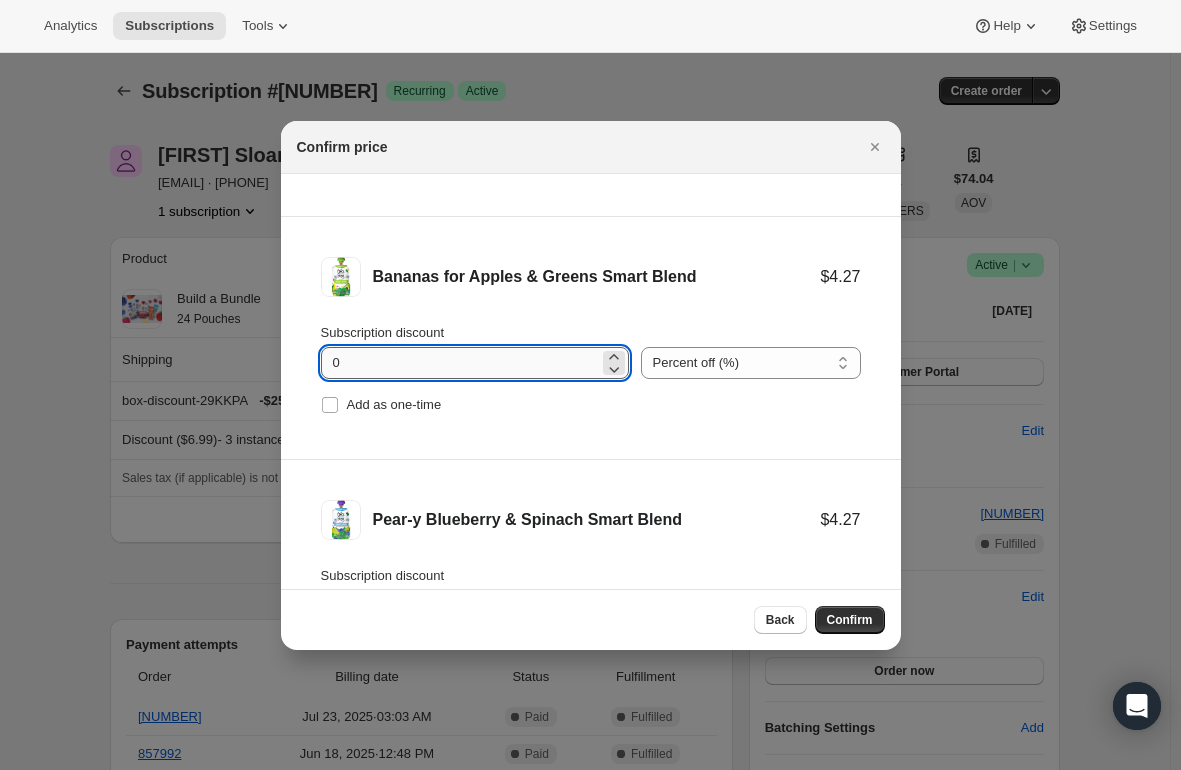 click on "0" at bounding box center [460, 363] 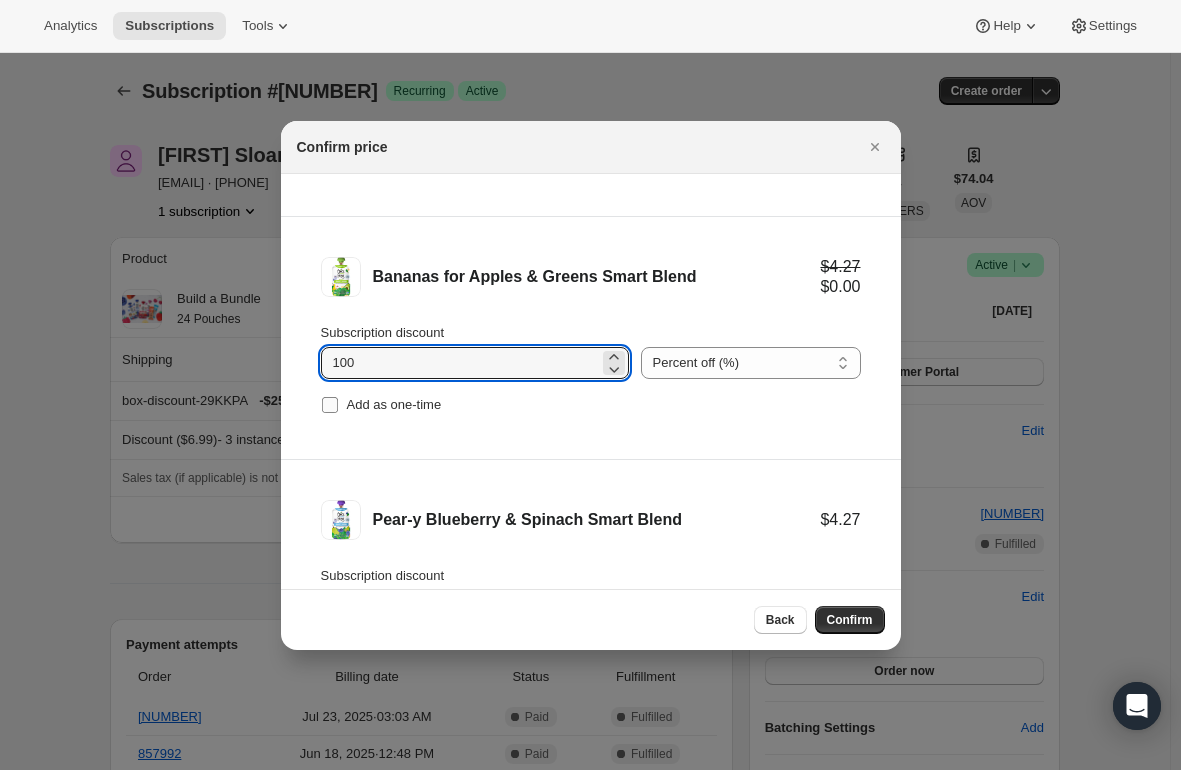 type on "100" 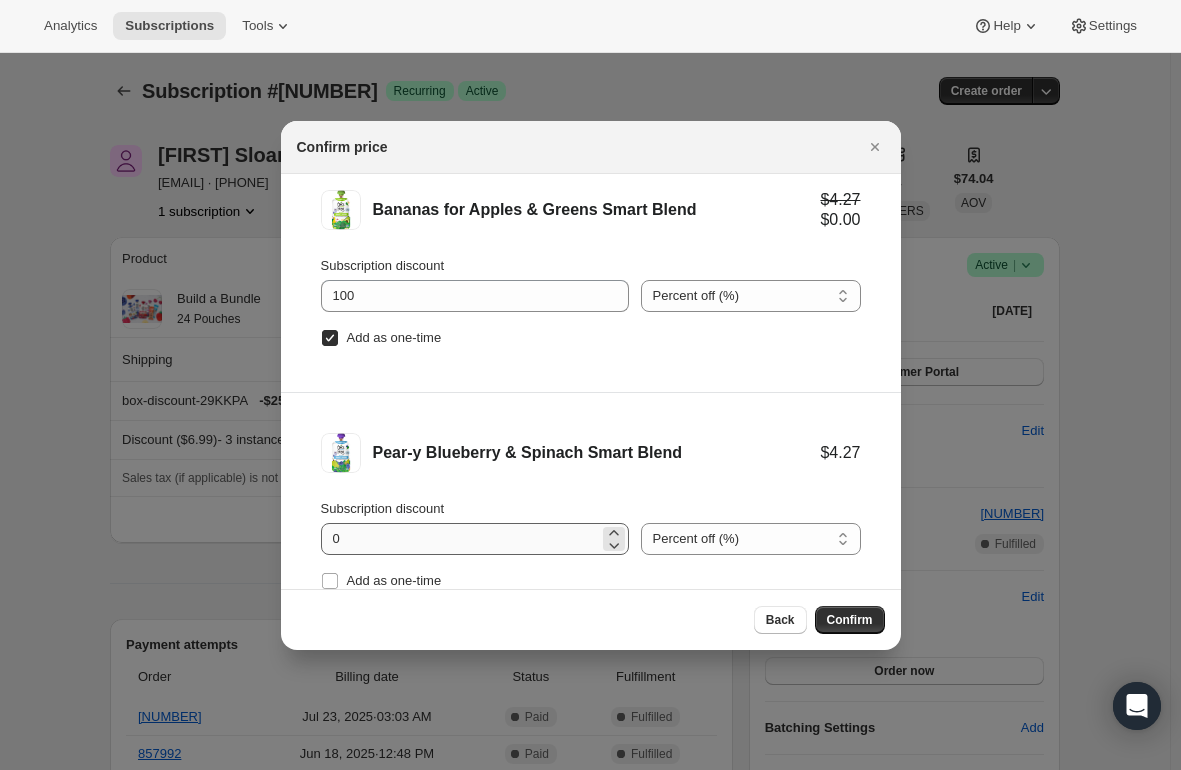 scroll, scrollTop: 300, scrollLeft: 0, axis: vertical 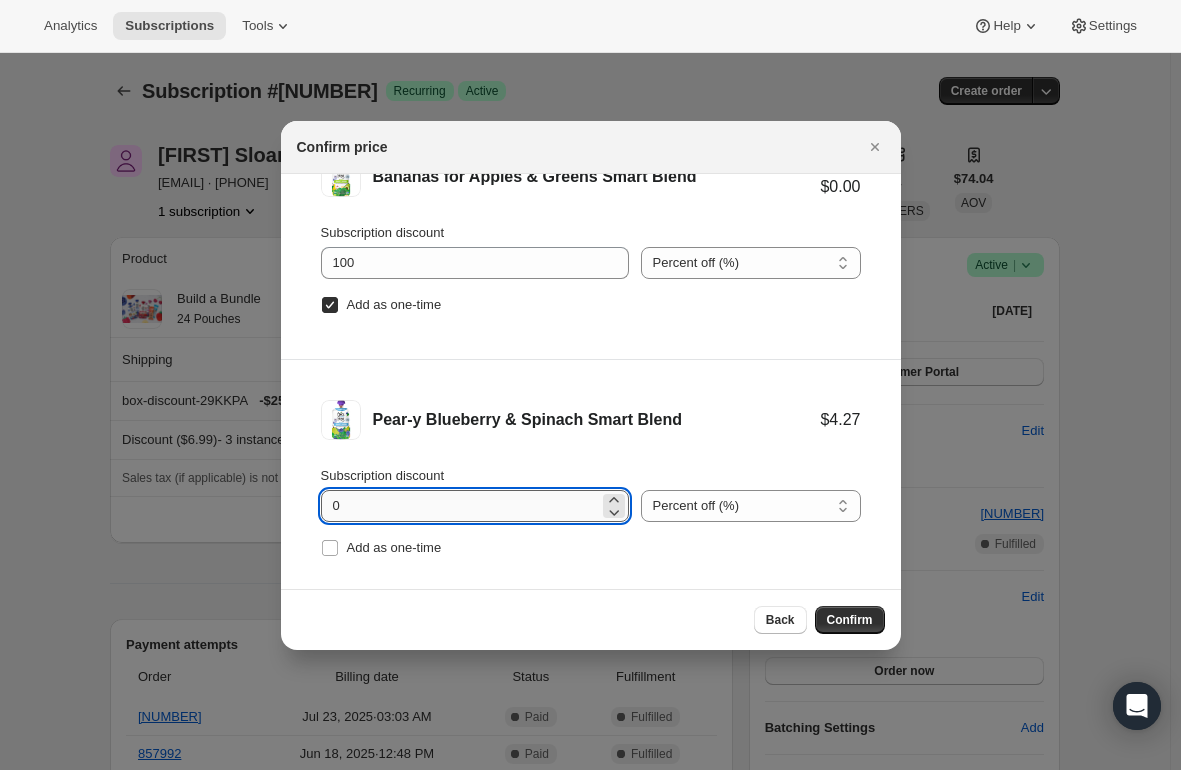 click on "0" at bounding box center [460, 506] 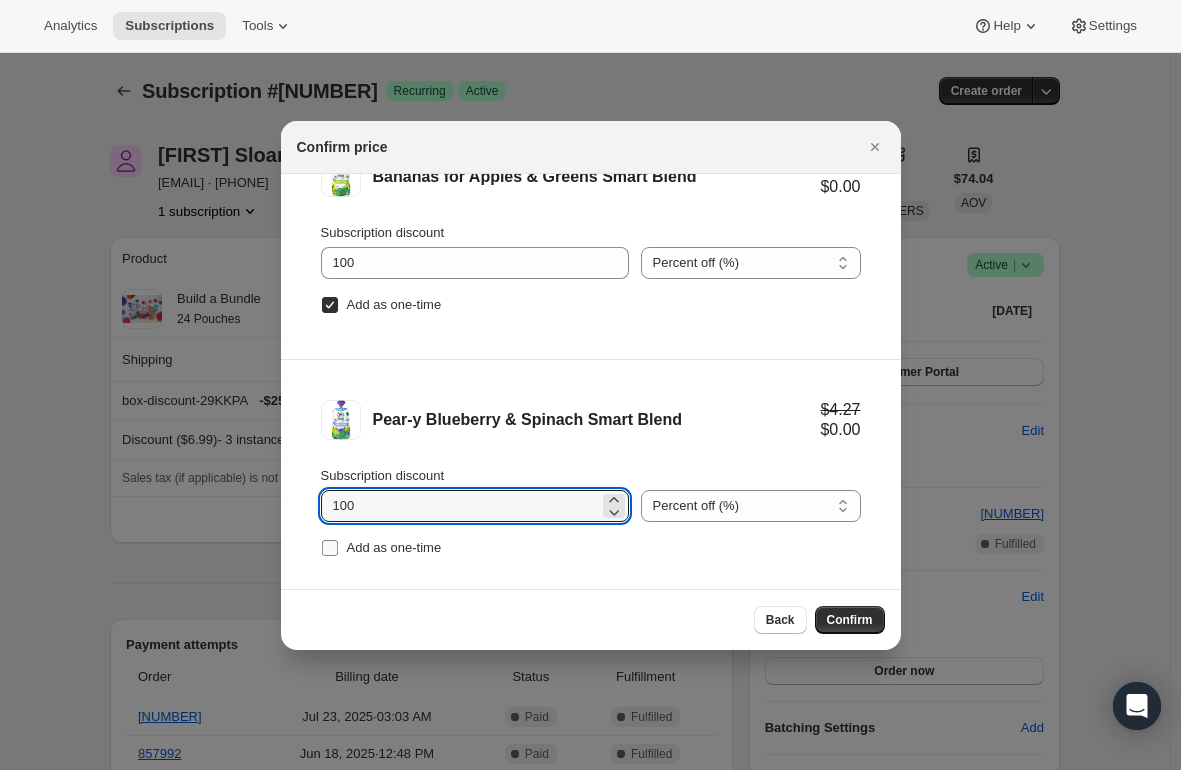type on "100" 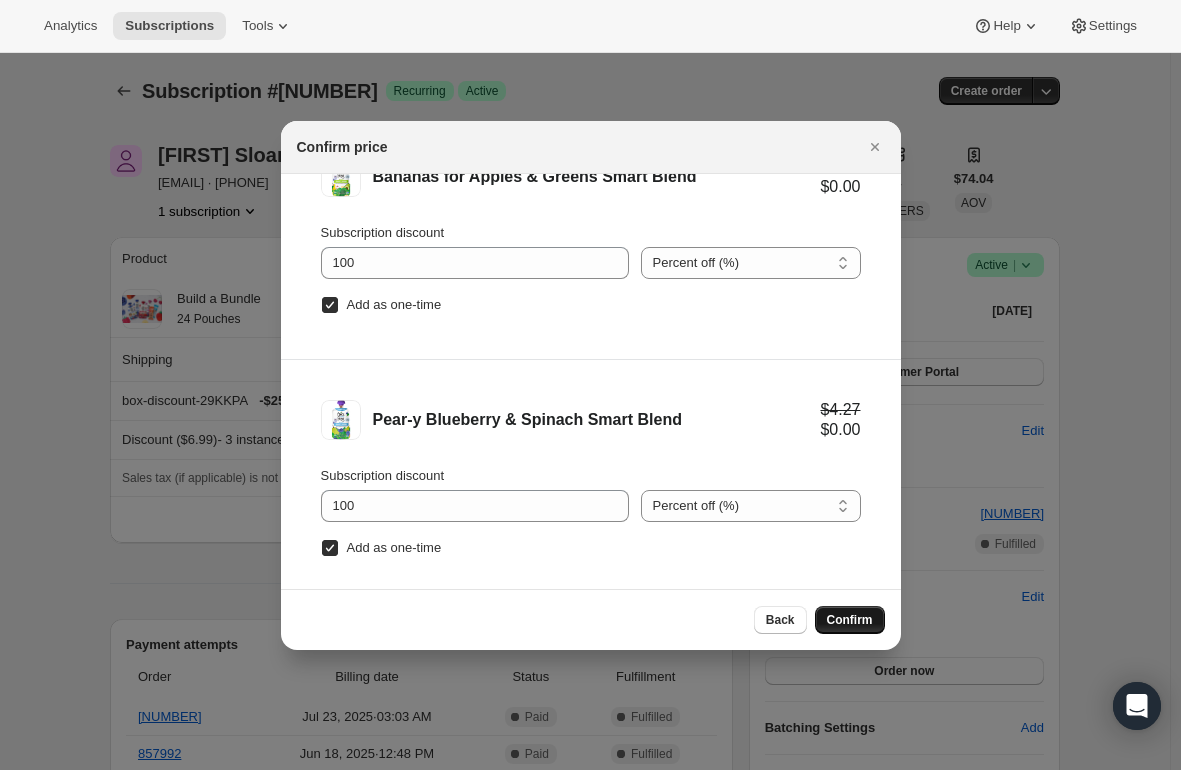 click on "Confirm" at bounding box center (850, 620) 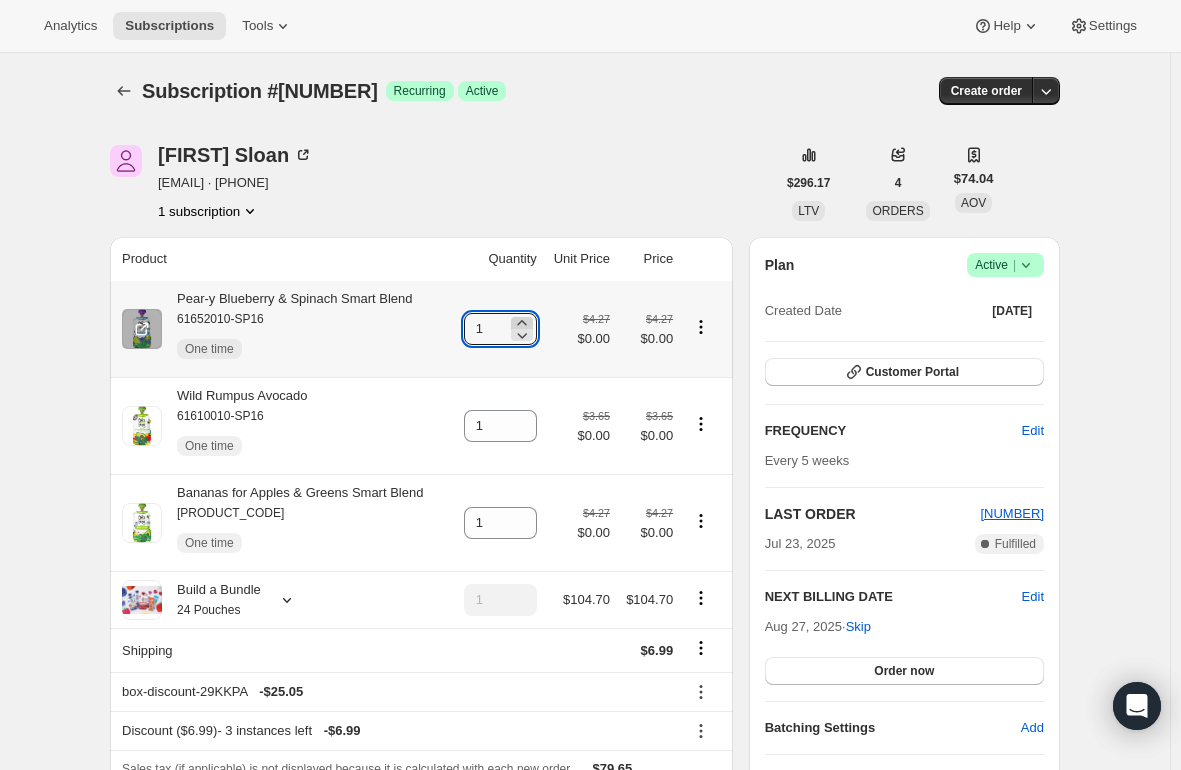 click 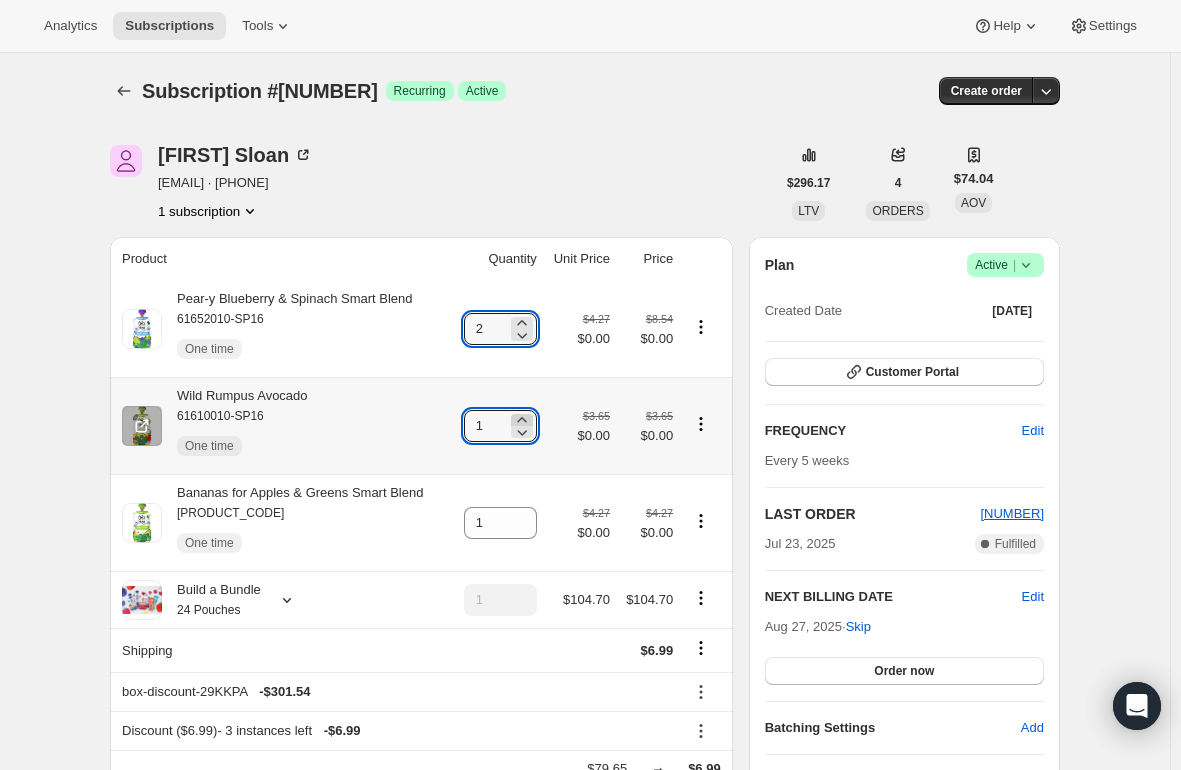 click 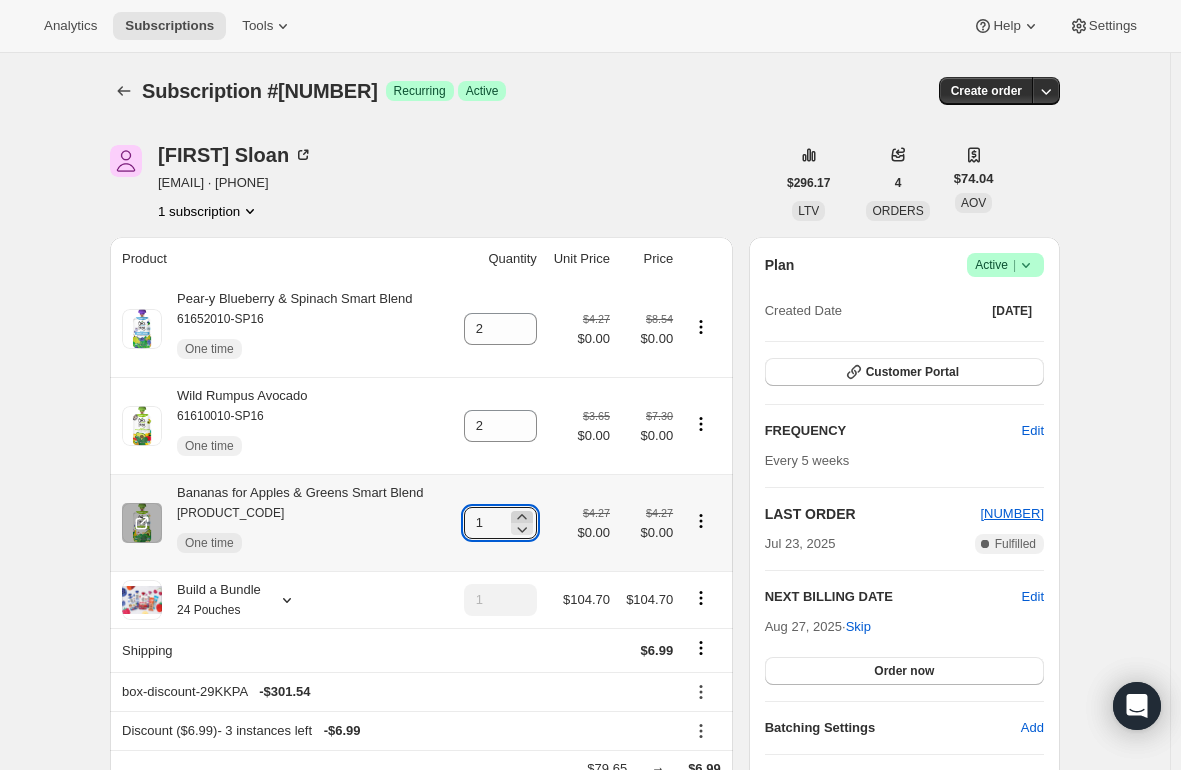 click 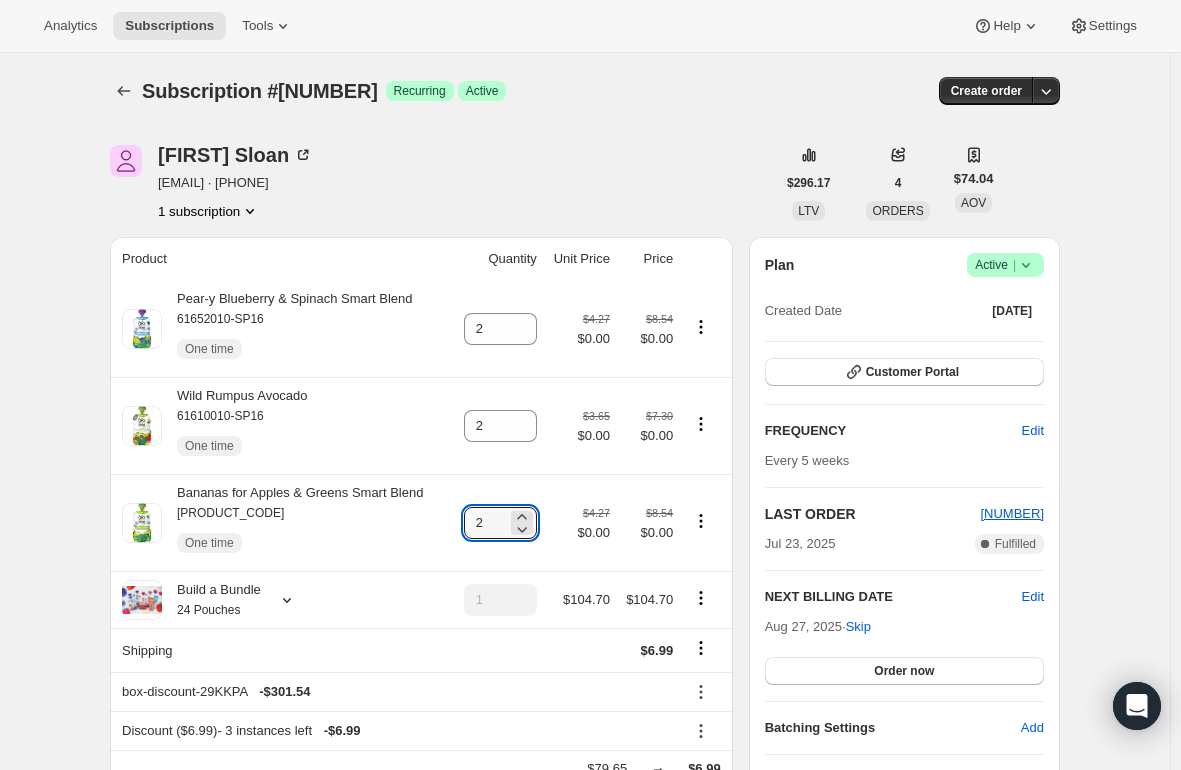 click on "Subscription #[NUMBER]. This page is ready Subscription #[NUMBER] Success Recurring Success Active Create order [FIRST] [LAST] [EMAIL] · [PHONE] 1 subscription $[PRICE] LTV 4 ORDERS $[PRICE] AOV Product Quantity Unit Price Price Pear-y Blueberry & Spinach Smart Blend 61652010-SP16 One time 2 $[PRICE] $[PRICE] $[PRICE] $[PRICE] Wild Rumpus Avocado 61610010-SP16 One time 2 $[PRICE] $[PRICE] $[PRICE] $[PRICE] Bananas for Apples & Greens Smart Blend 61713010-SP16 One time 2 $[PRICE] $[PRICE] $[PRICE] $[PRICE] Build a Bundle 24 Pouches 1 $[PRICE] $[PRICE] Shipping $[PRICE] box-discount-29KKPA   - $[PRICE] Discount ($[PRICE])   - 3 instances left   - $[PRICE] $[PRICE] → $[PRICE] Apply discount Add product Payment attempts Order Billing date Status Fulfillment 876838 [DATE] · [TIME] Complete Paid   Complete Fulfilled 857992 [DATE] · [TIME]   Complete Paid   Complete Fulfilled 818214 [DATE] · [TIME]   Complete Paid   Complete Fulfilled Timeline [DATE] [TIME] [TIME] [DATE] View order [TIME] .   ." at bounding box center [585, 1140] 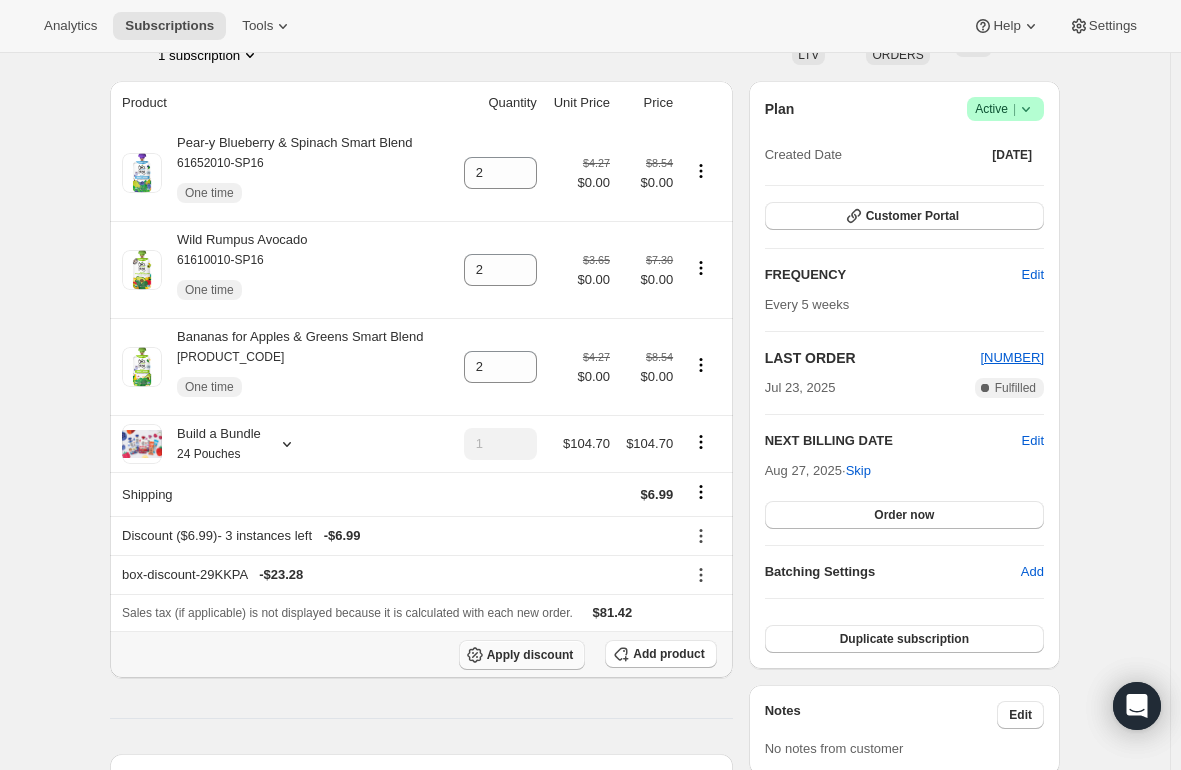 scroll, scrollTop: 0, scrollLeft: 0, axis: both 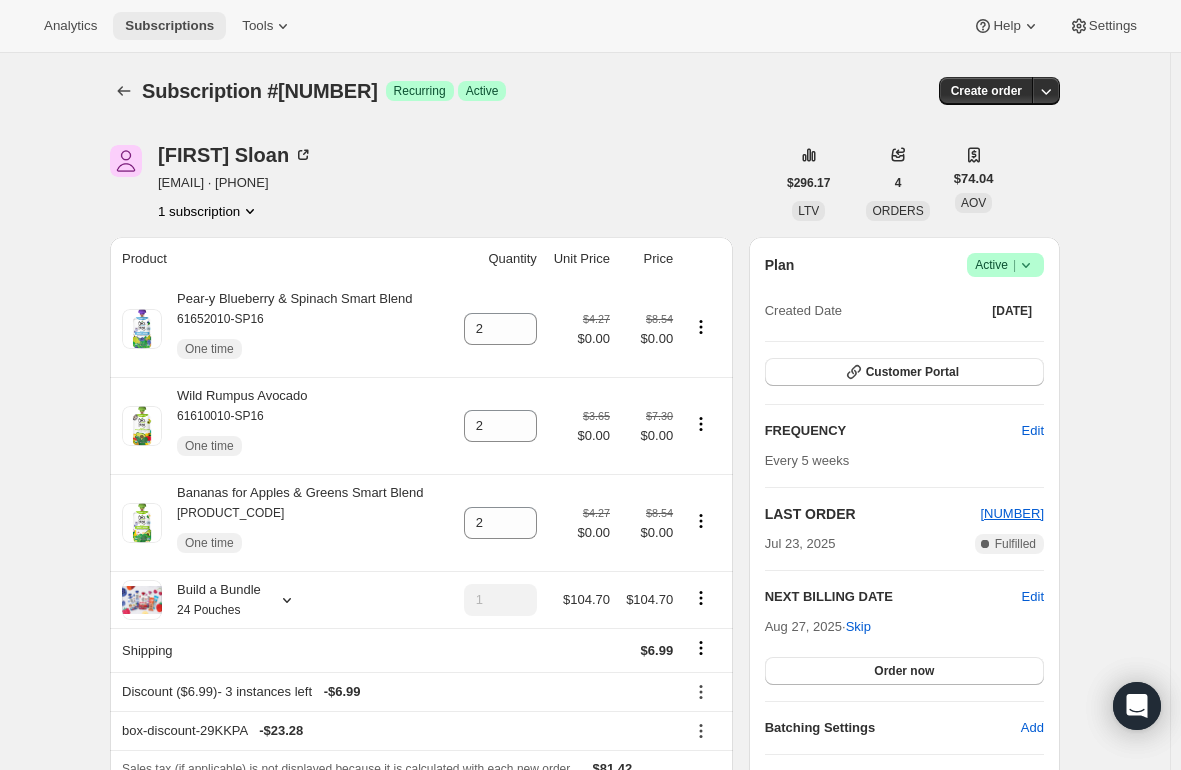 click on "Subscriptions" at bounding box center (169, 26) 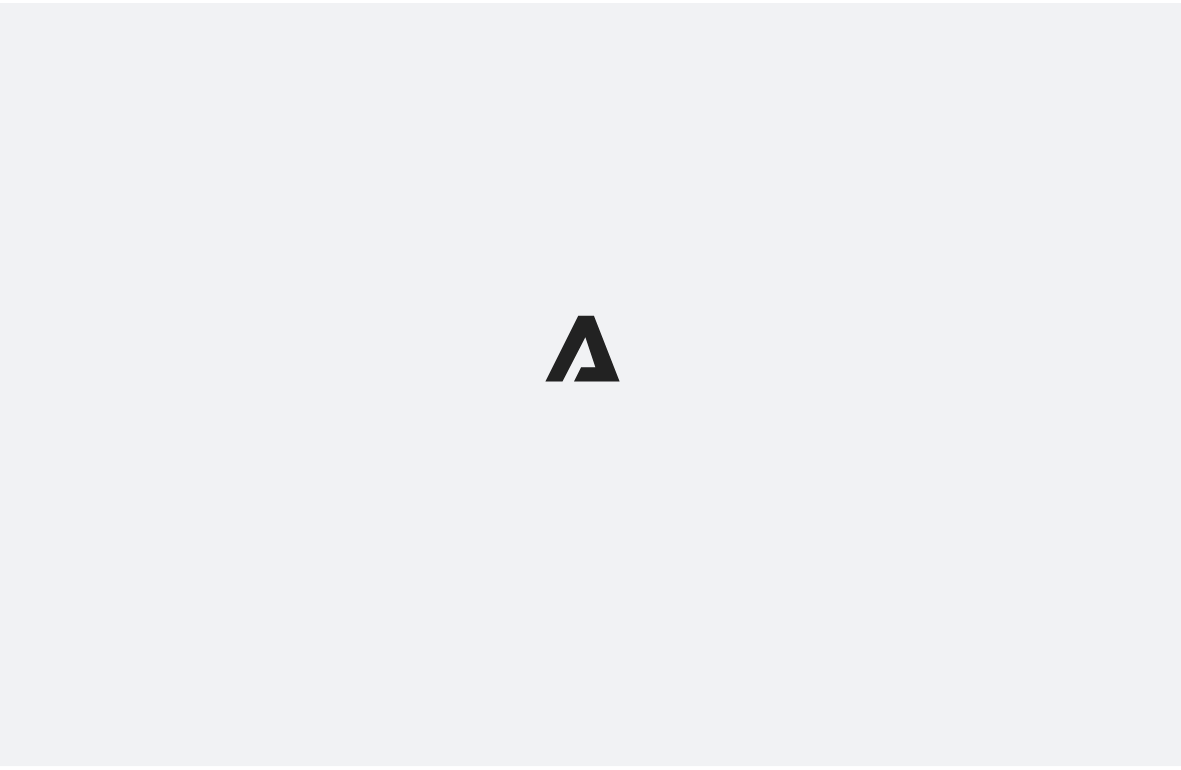 scroll, scrollTop: 0, scrollLeft: 0, axis: both 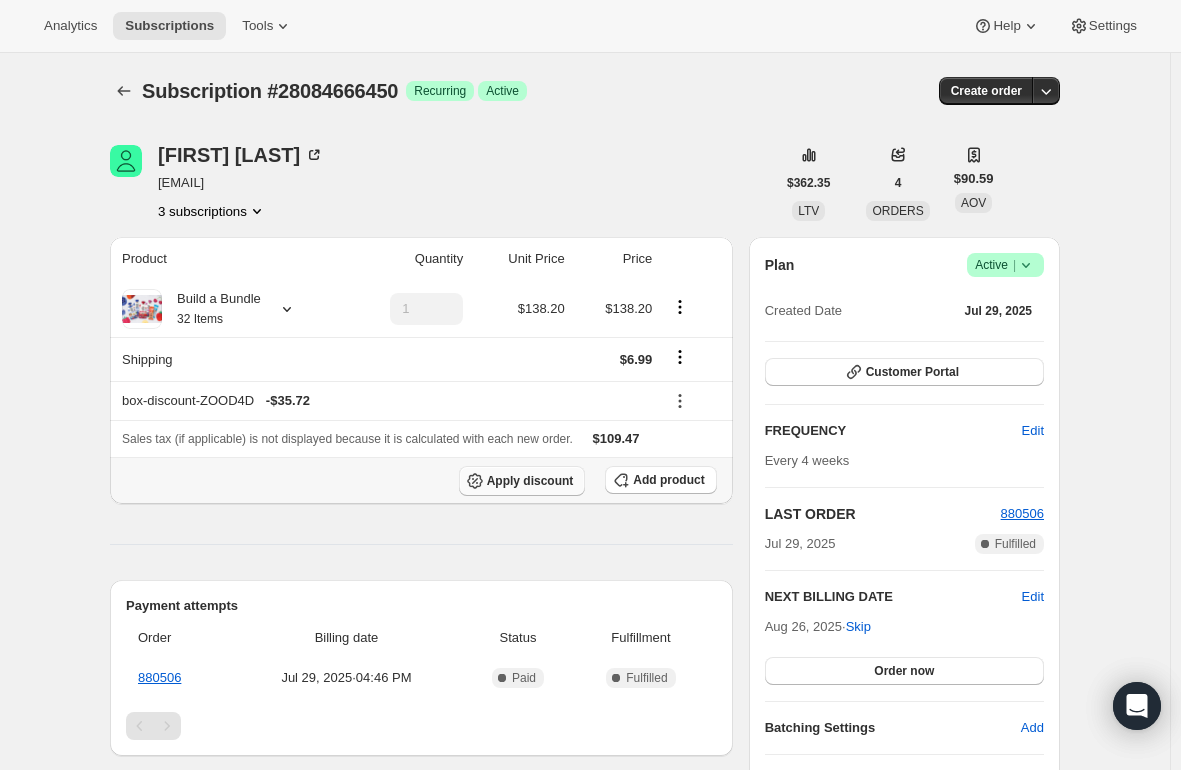 click on "Apply discount" at bounding box center [530, 481] 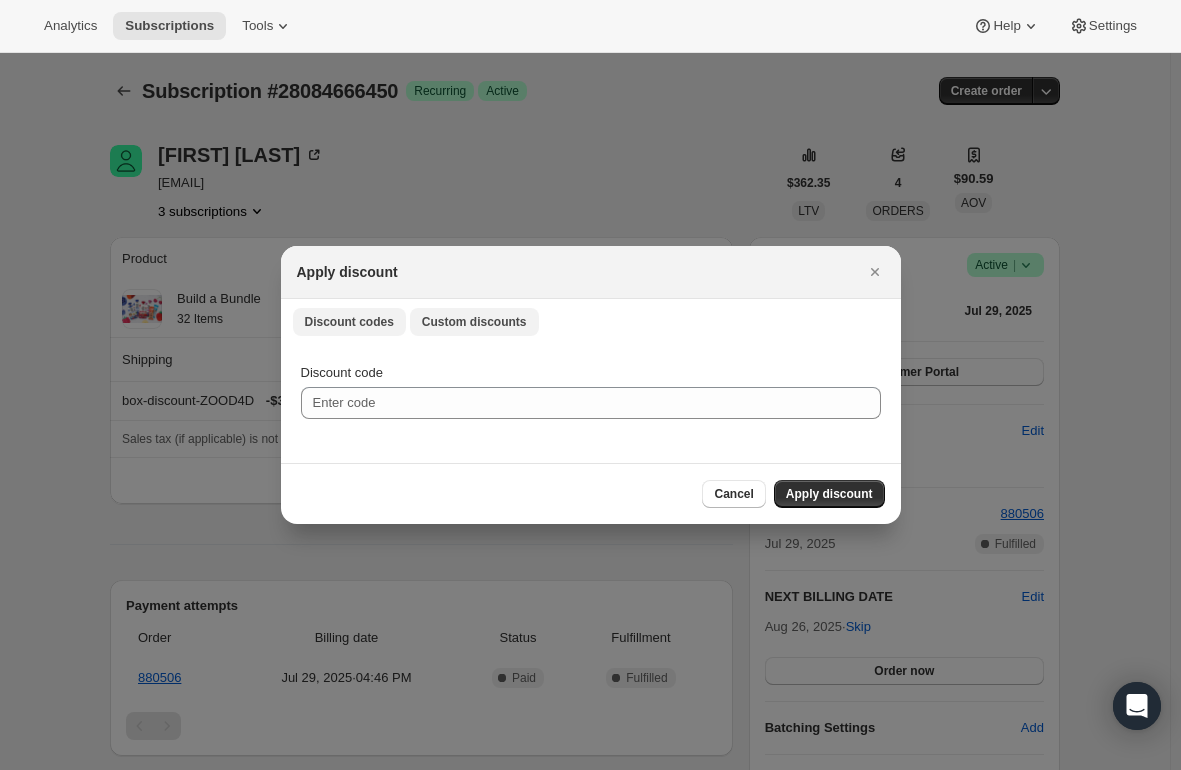 click on "Custom discounts" at bounding box center [474, 322] 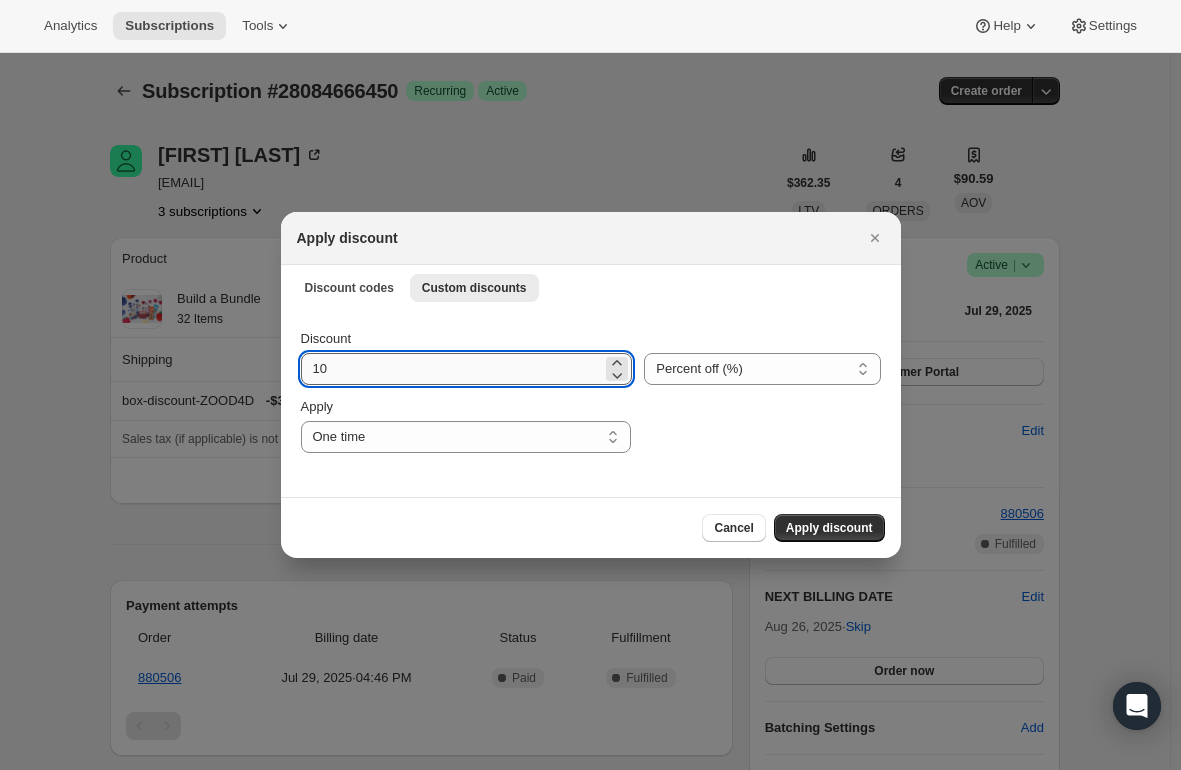 click on "10" at bounding box center [452, 369] 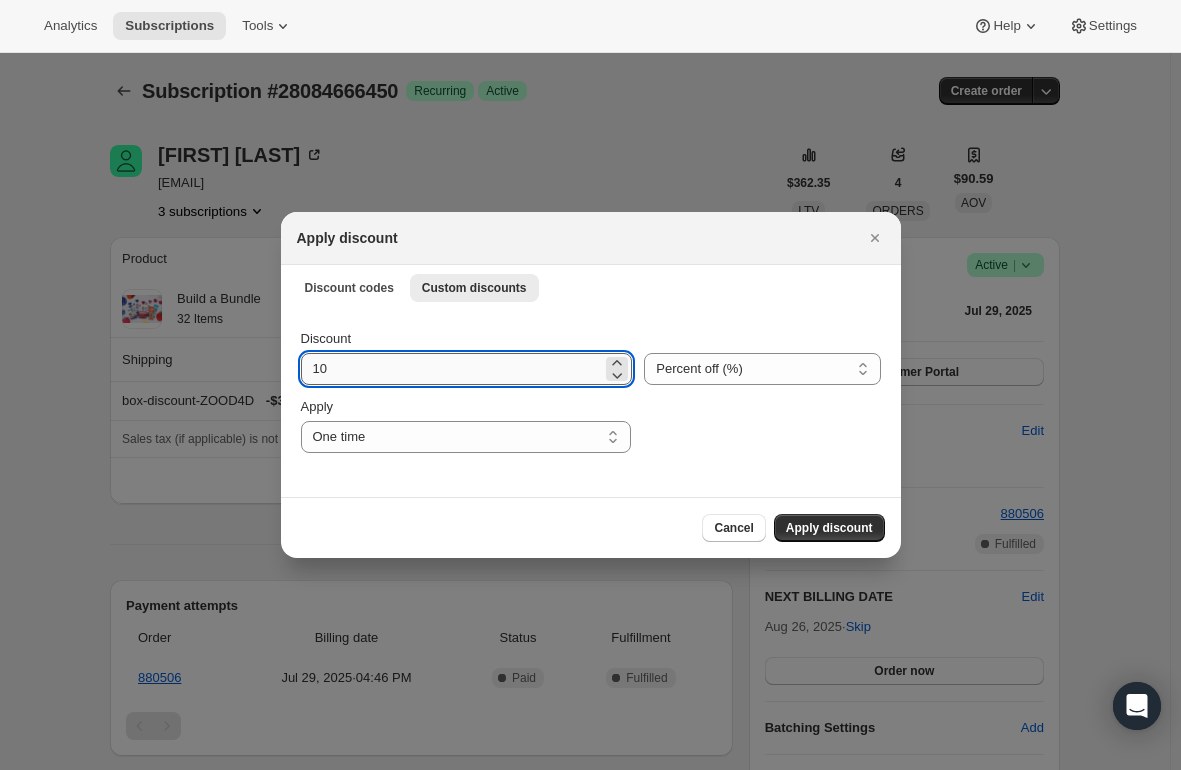 type on "1" 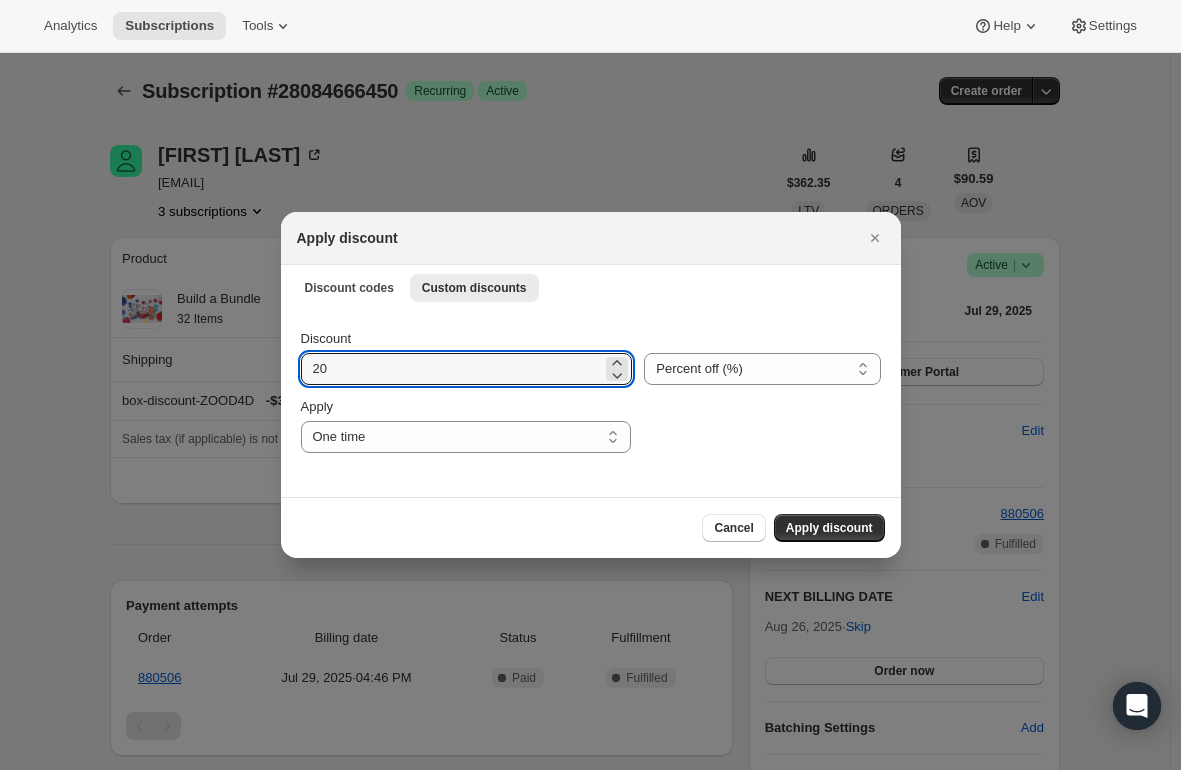 type on "20" 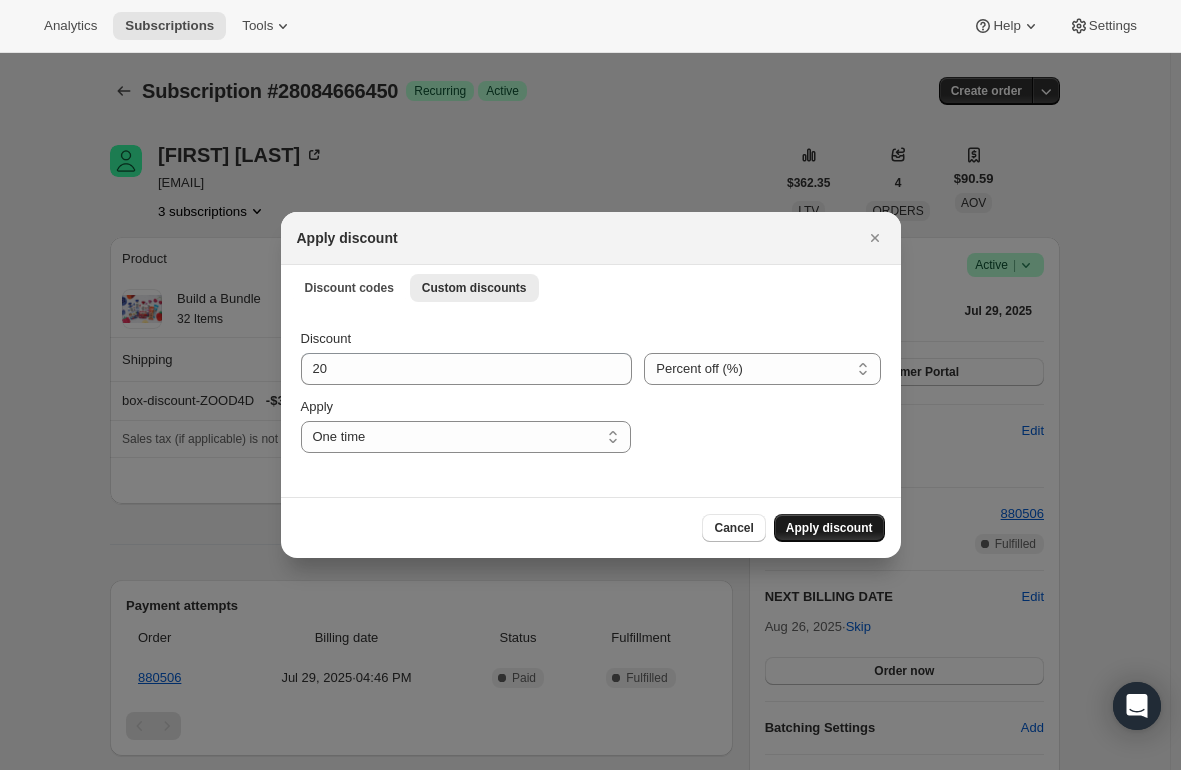click on "Apply discount" at bounding box center [829, 528] 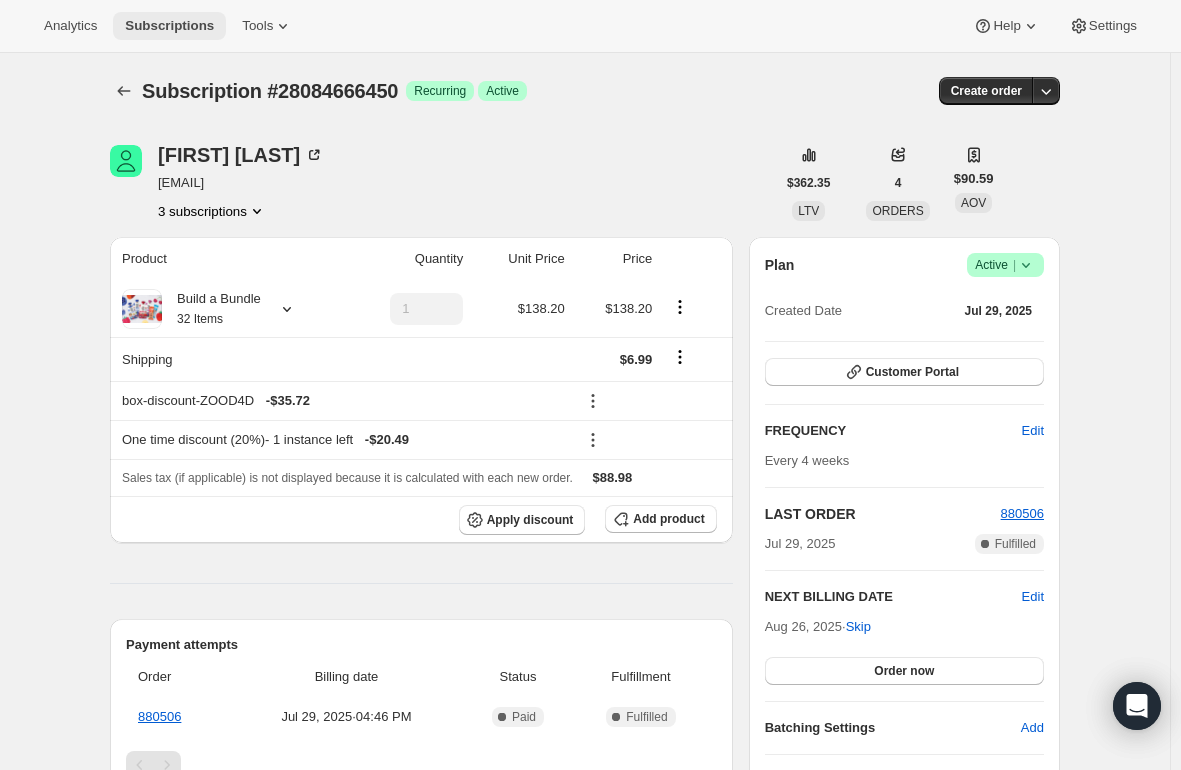 click on "Subscriptions" at bounding box center [169, 26] 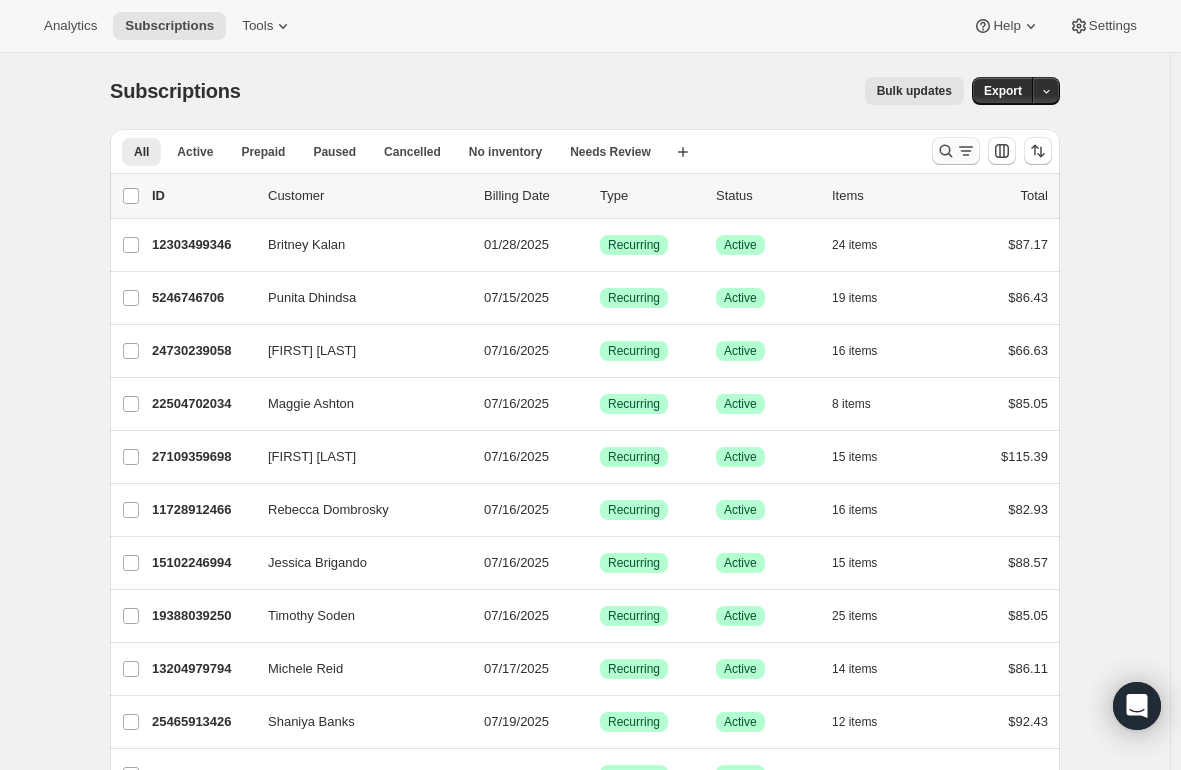 click 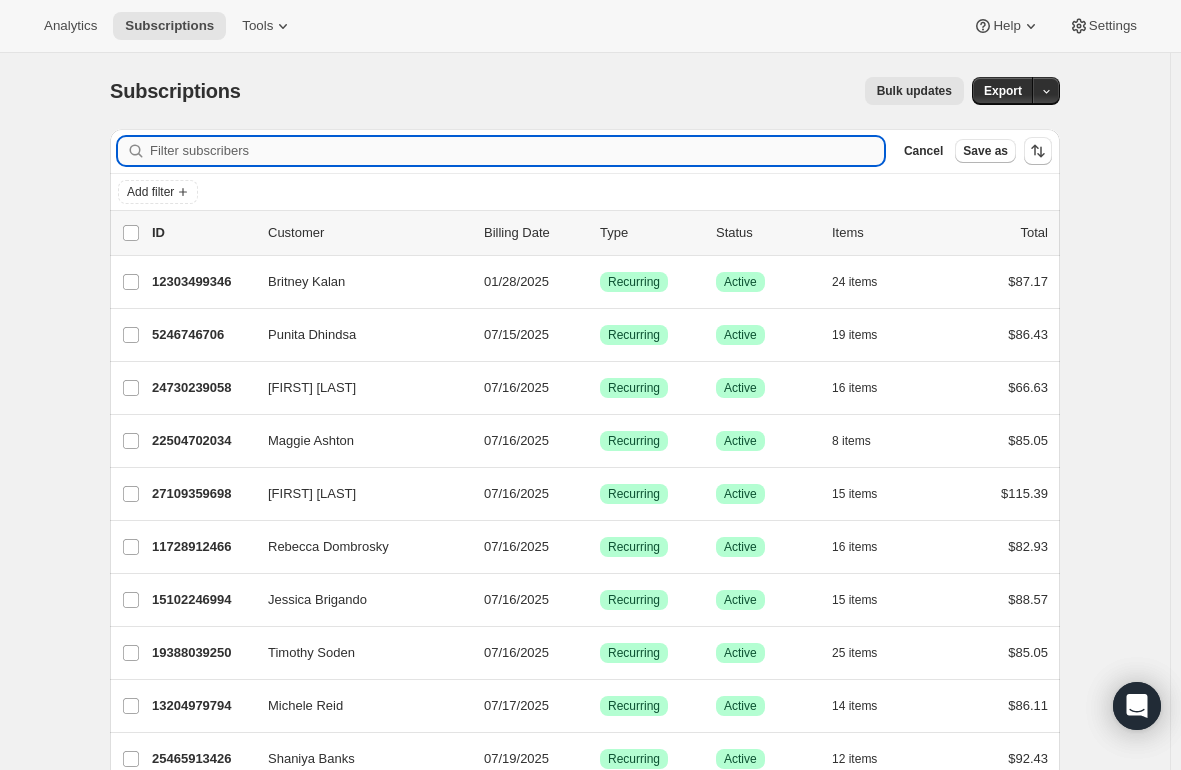 click on "Filter subscribers" at bounding box center [517, 151] 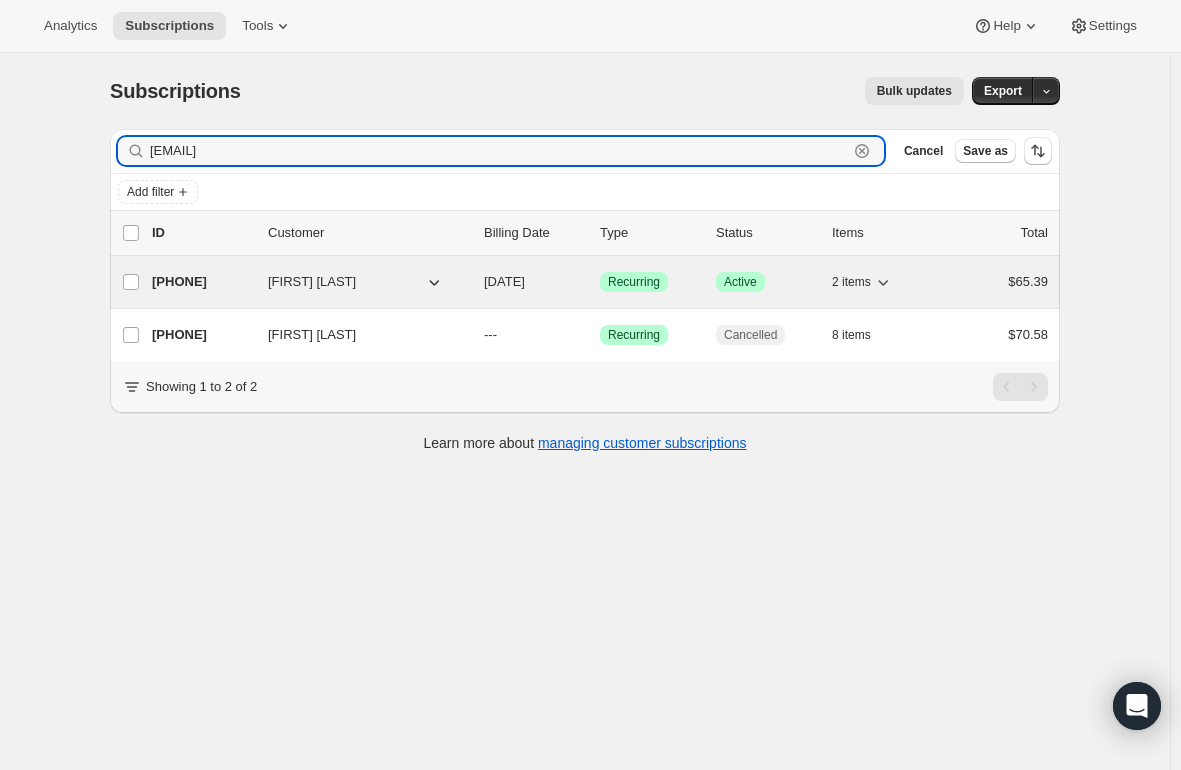 type on "courtlyntrow@aol.com" 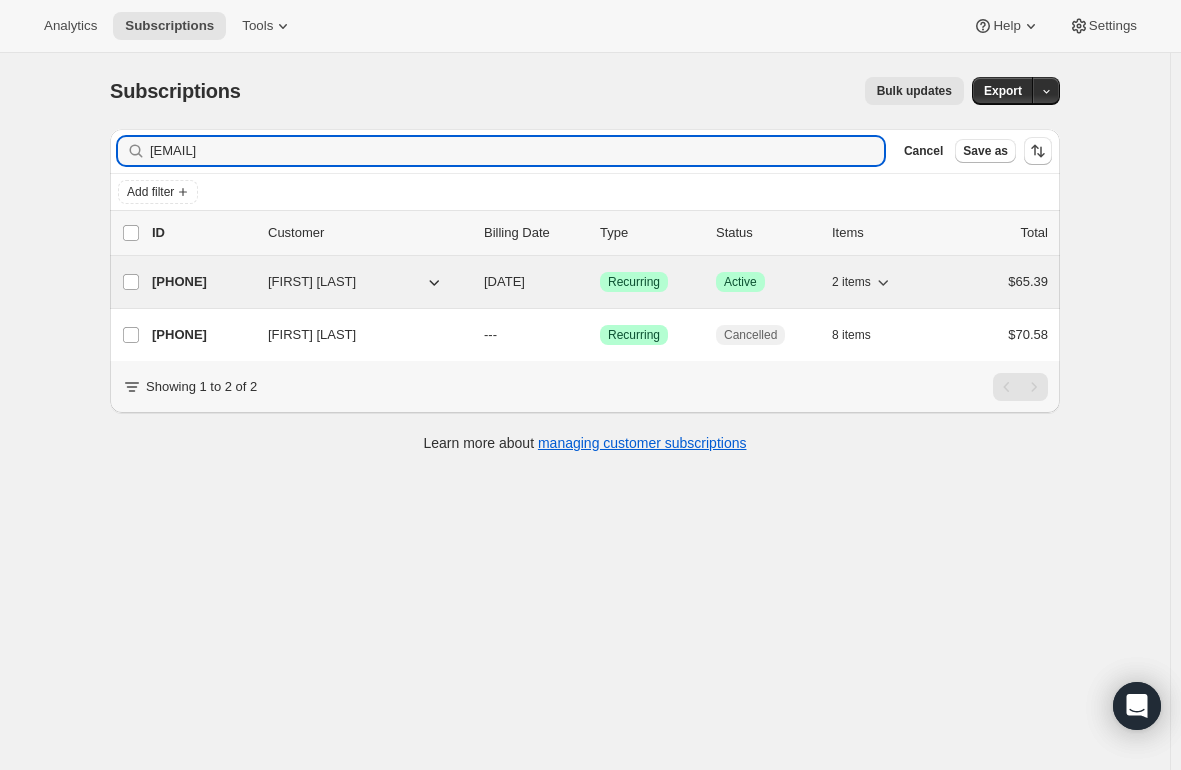 click on "22554345554 Courtlyn Trow 09/21/2025 Success Recurring Success Active 2   items $65.39" at bounding box center (600, 282) 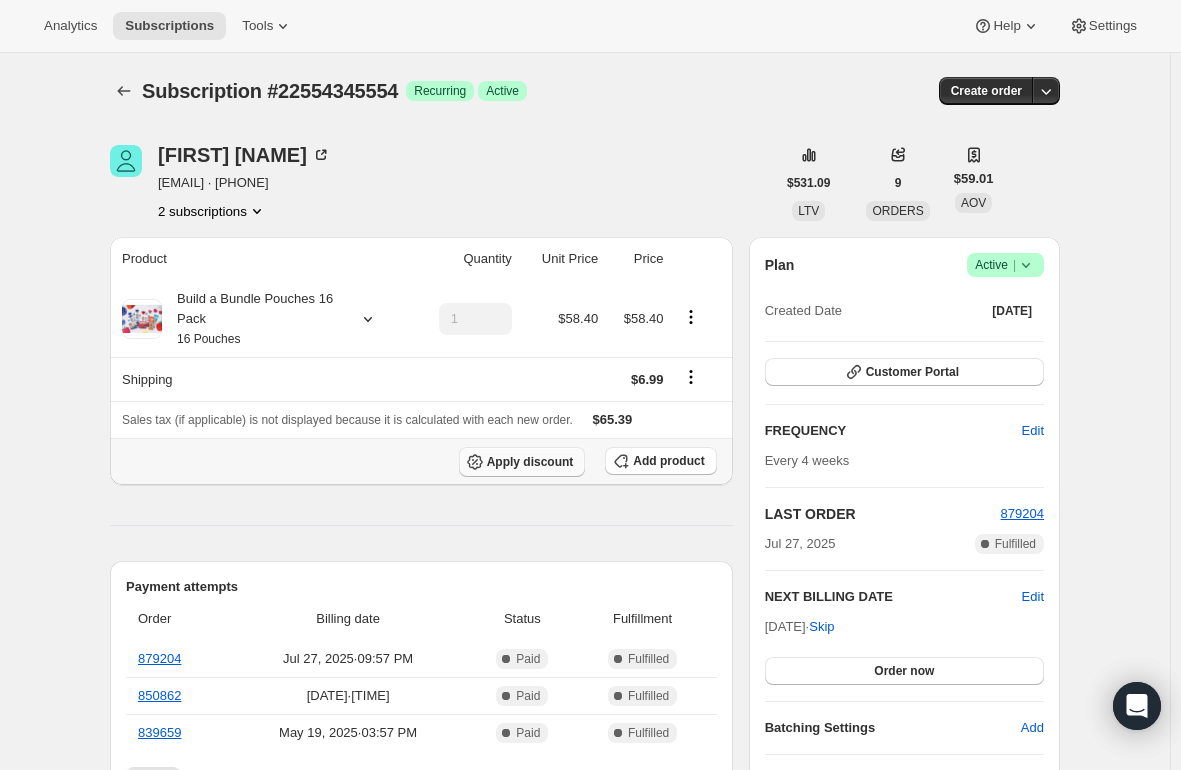 click on "Apply discount" at bounding box center [530, 462] 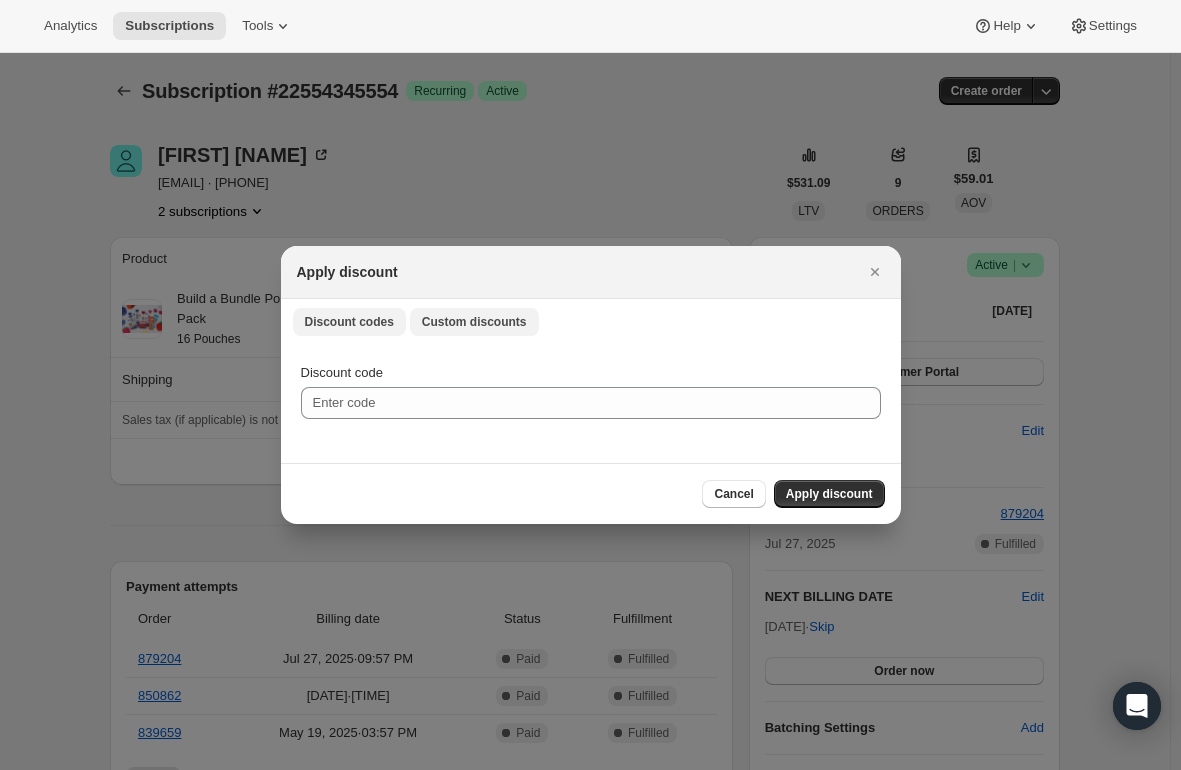 click on "Custom discounts" at bounding box center [474, 322] 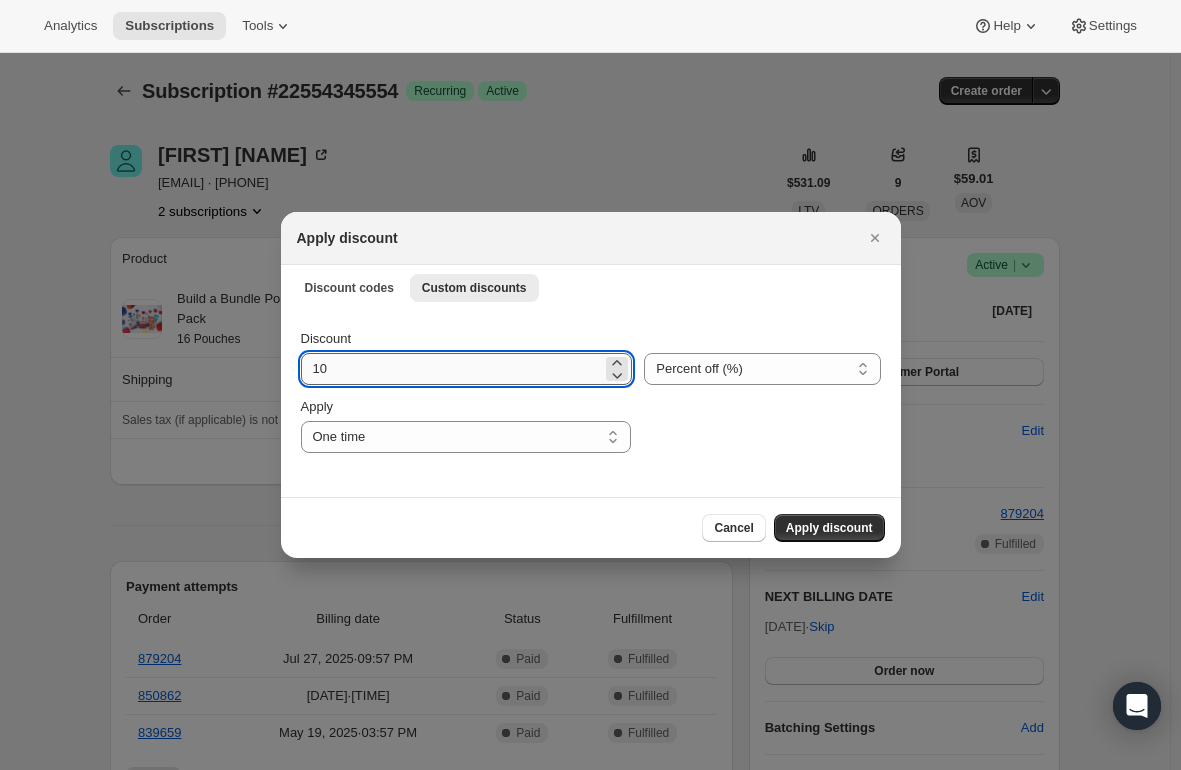 click on "10" at bounding box center (452, 369) 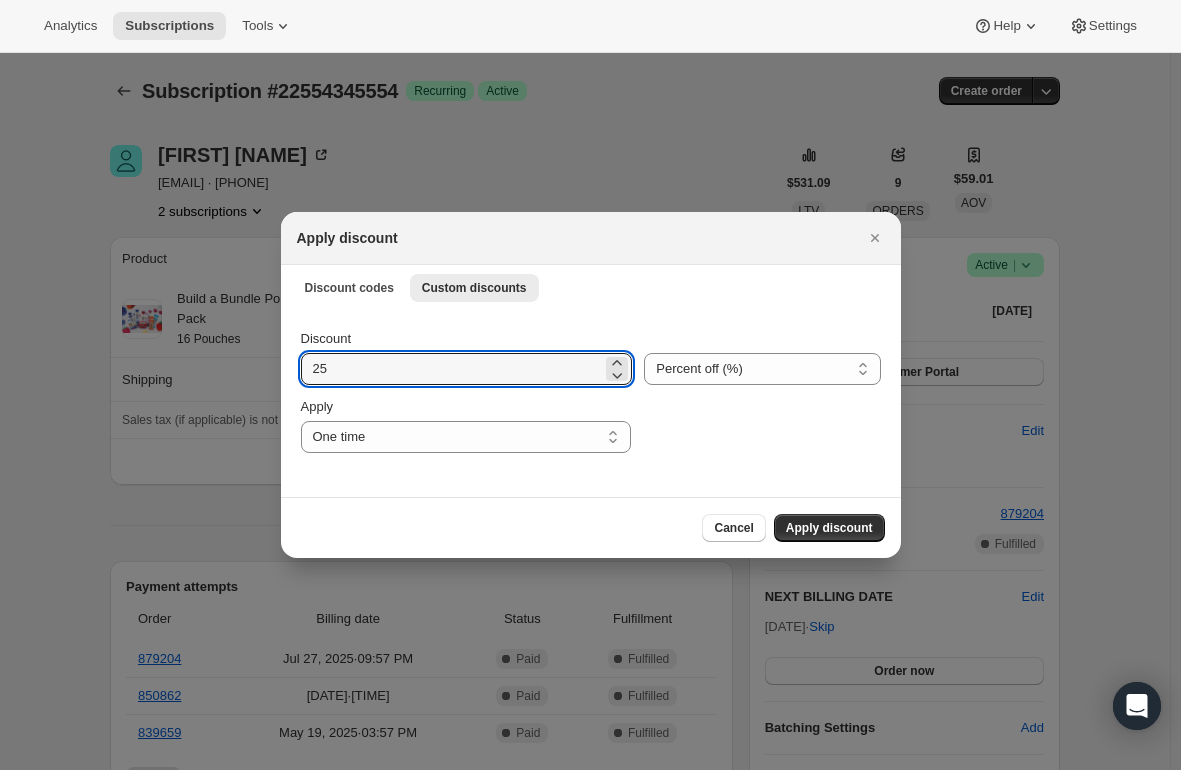 type on "25" 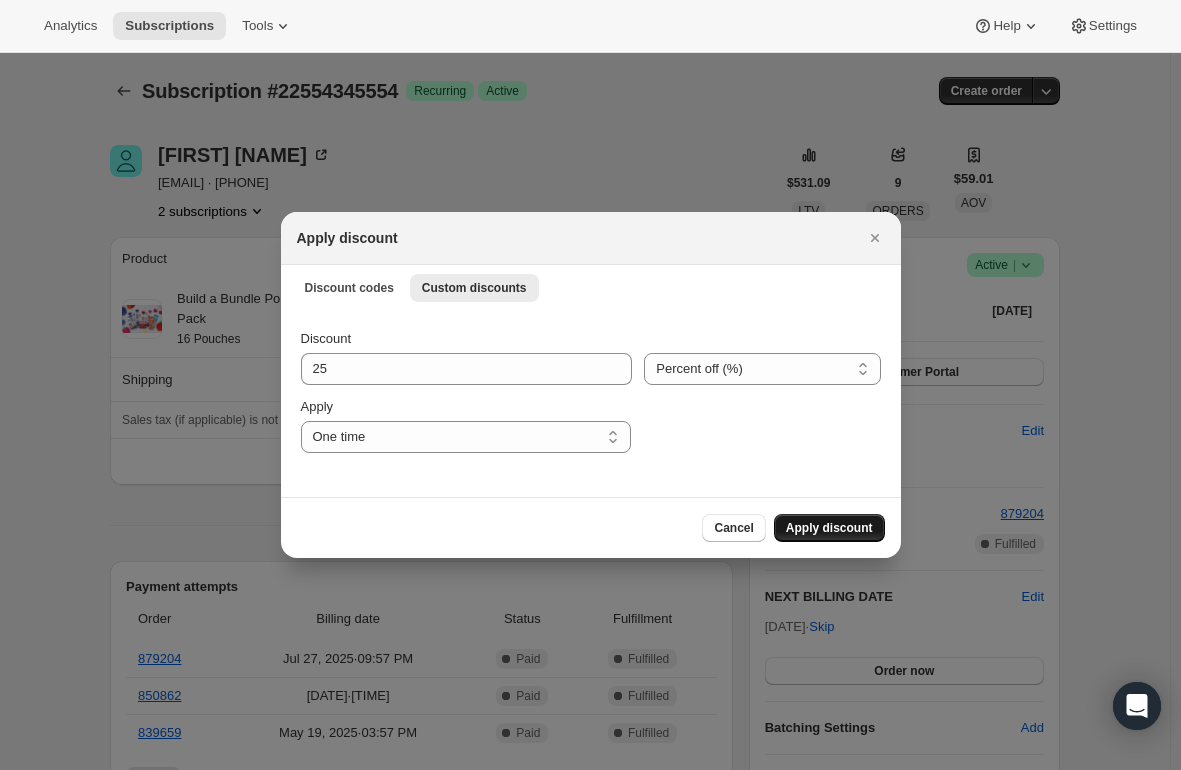 click on "Apply discount" at bounding box center (829, 528) 